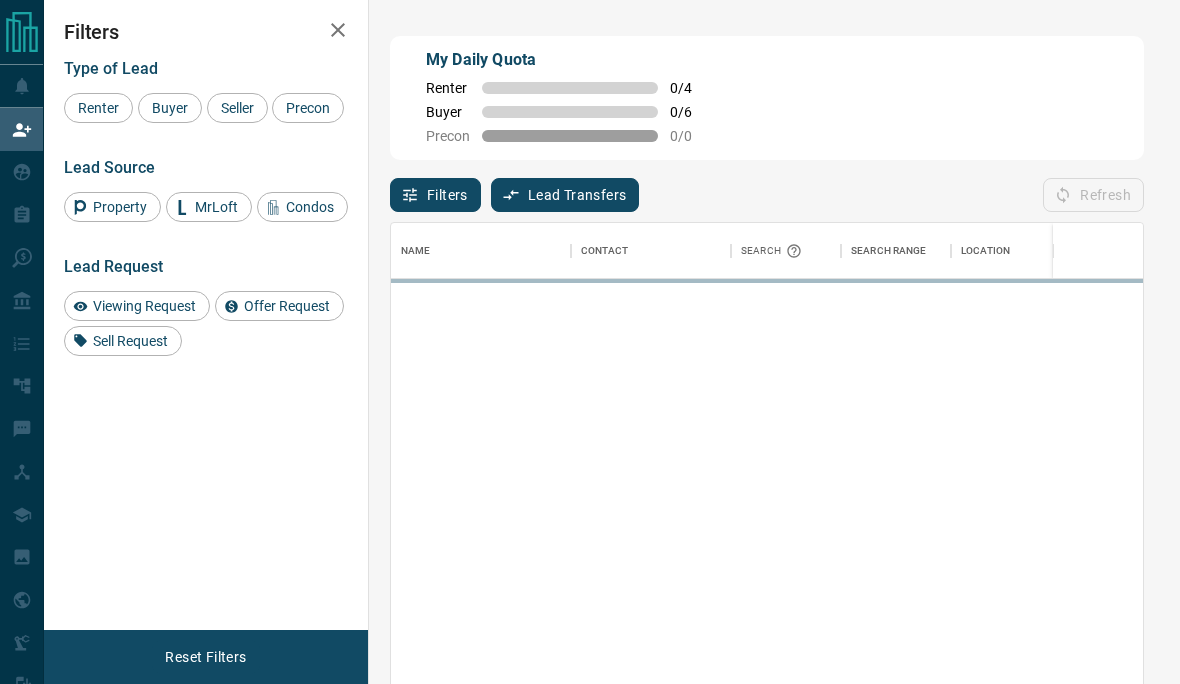 scroll, scrollTop: 0, scrollLeft: 0, axis: both 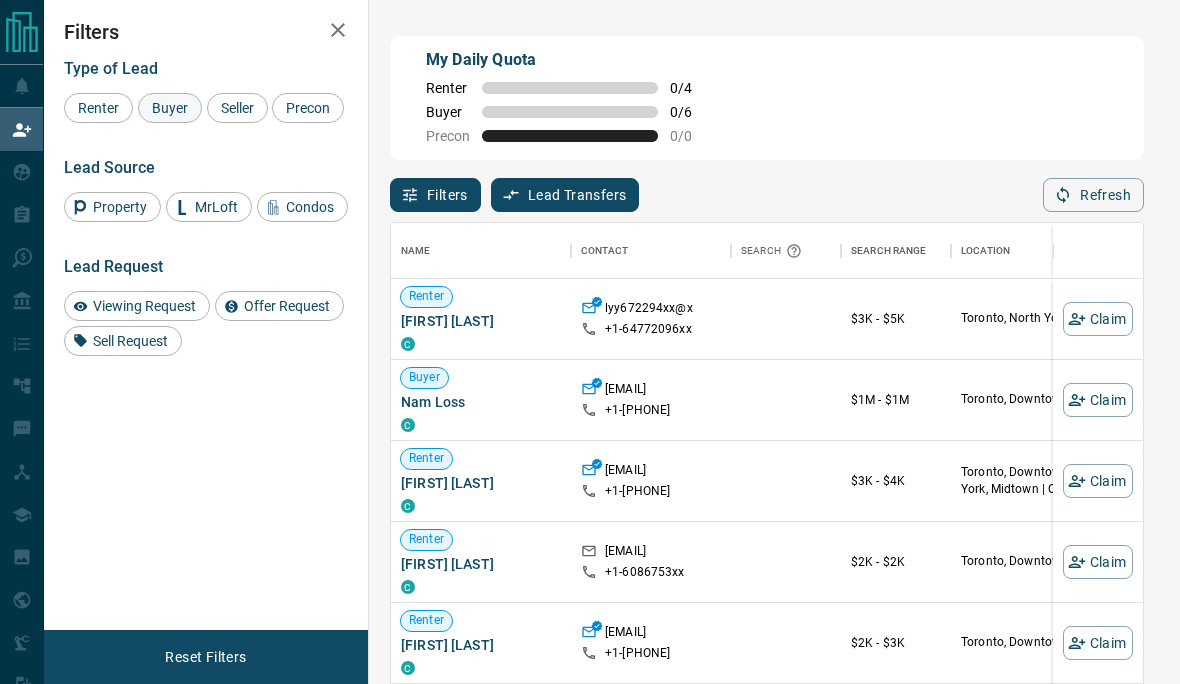 click on "Buyer" at bounding box center (170, 108) 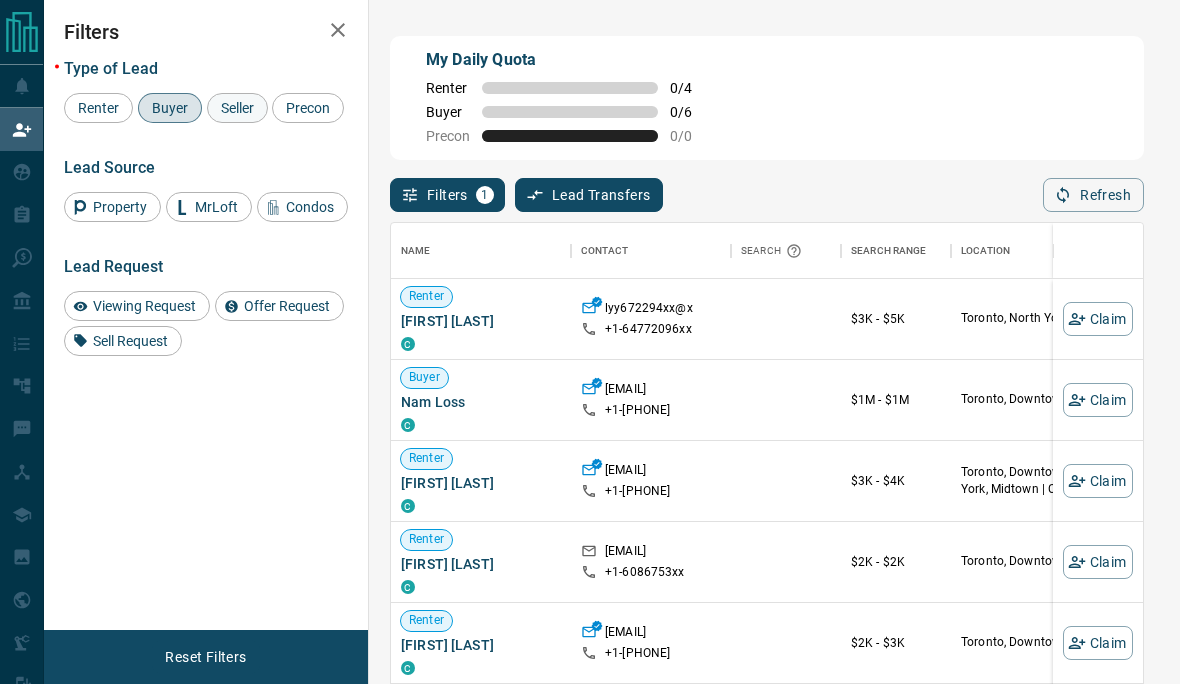 click on "Seller" at bounding box center (237, 108) 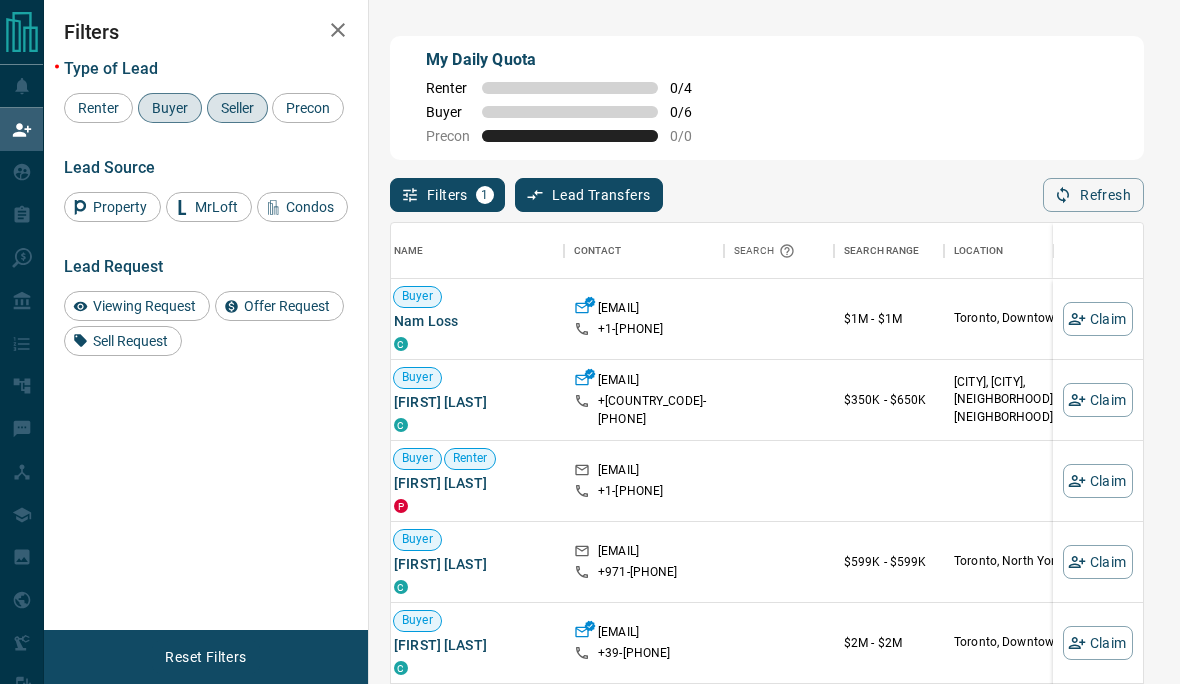 scroll, scrollTop: 0, scrollLeft: 7, axis: horizontal 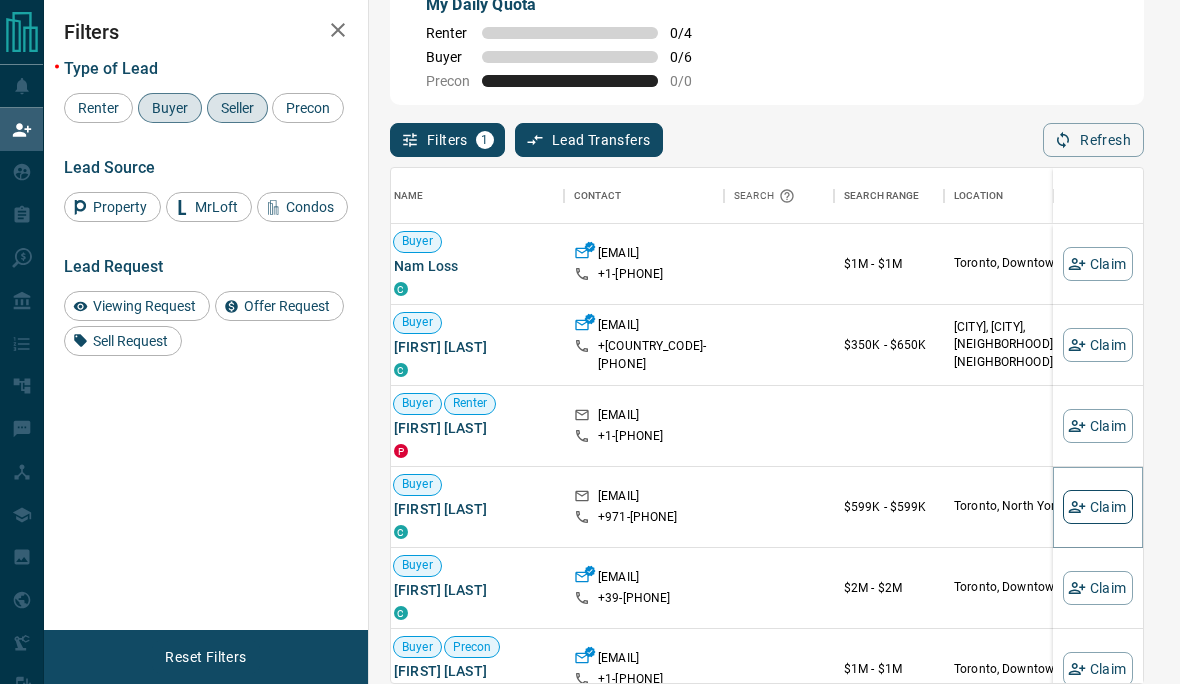 click on "Claim" at bounding box center (1098, 507) 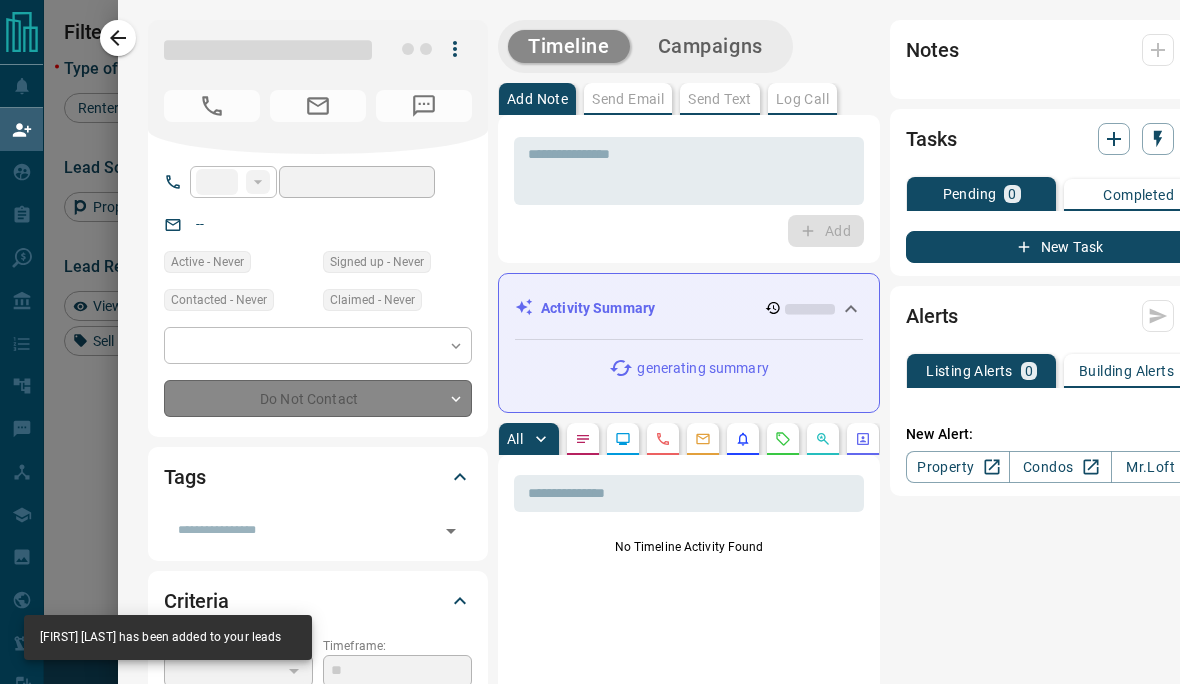 type on "****" 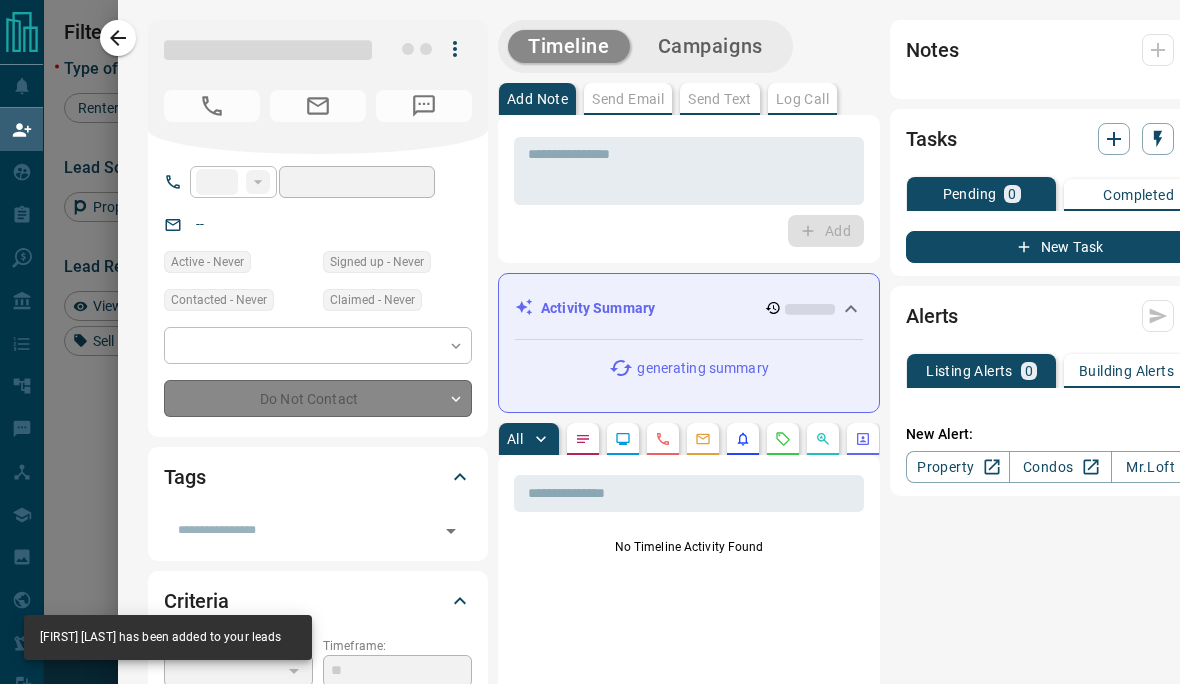 type on "**********" 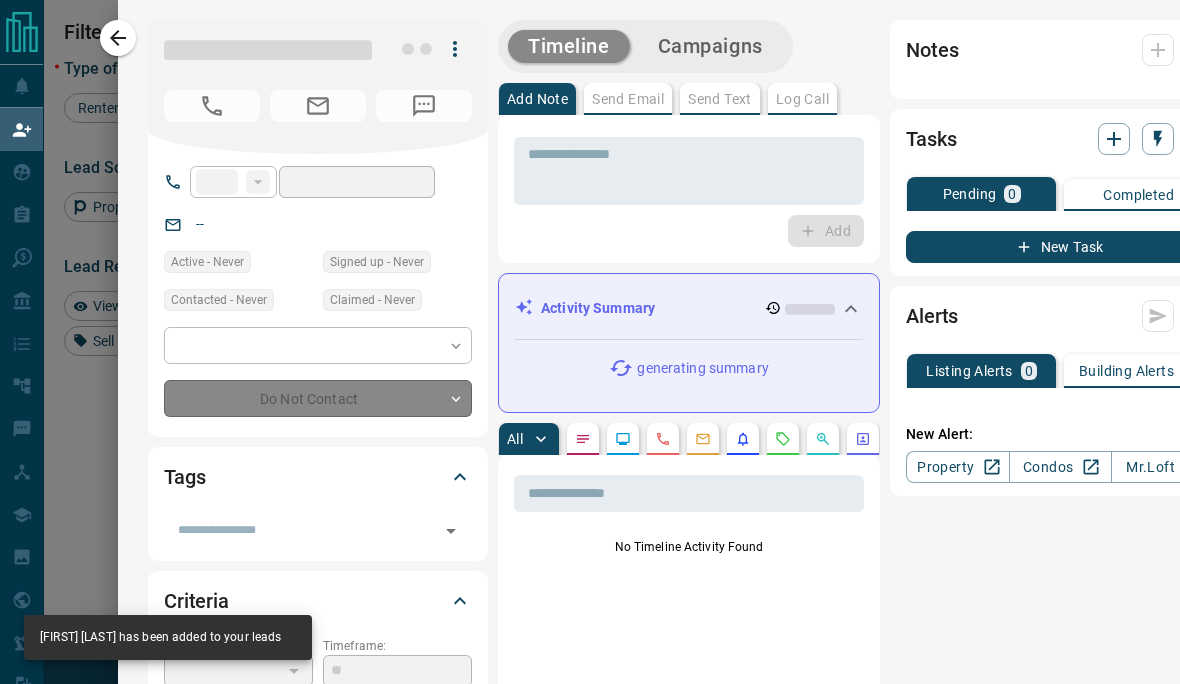 type on "**********" 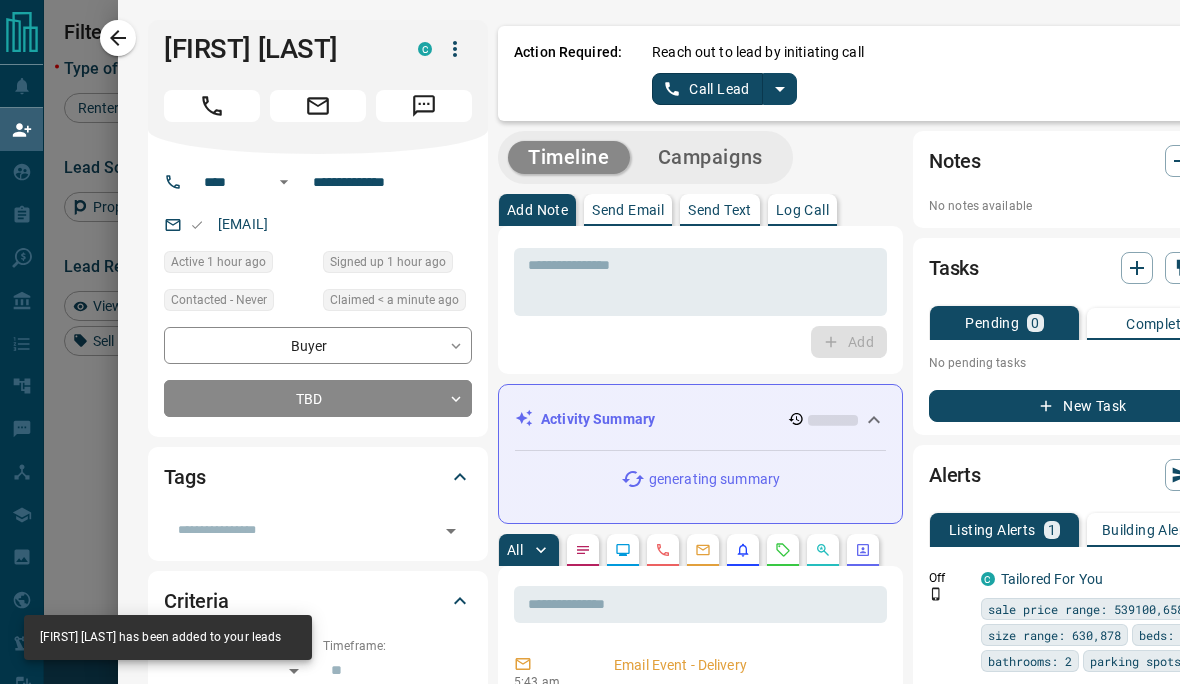 click on "Reach out to lead by initiating call Call Lead" at bounding box center (944, 73) 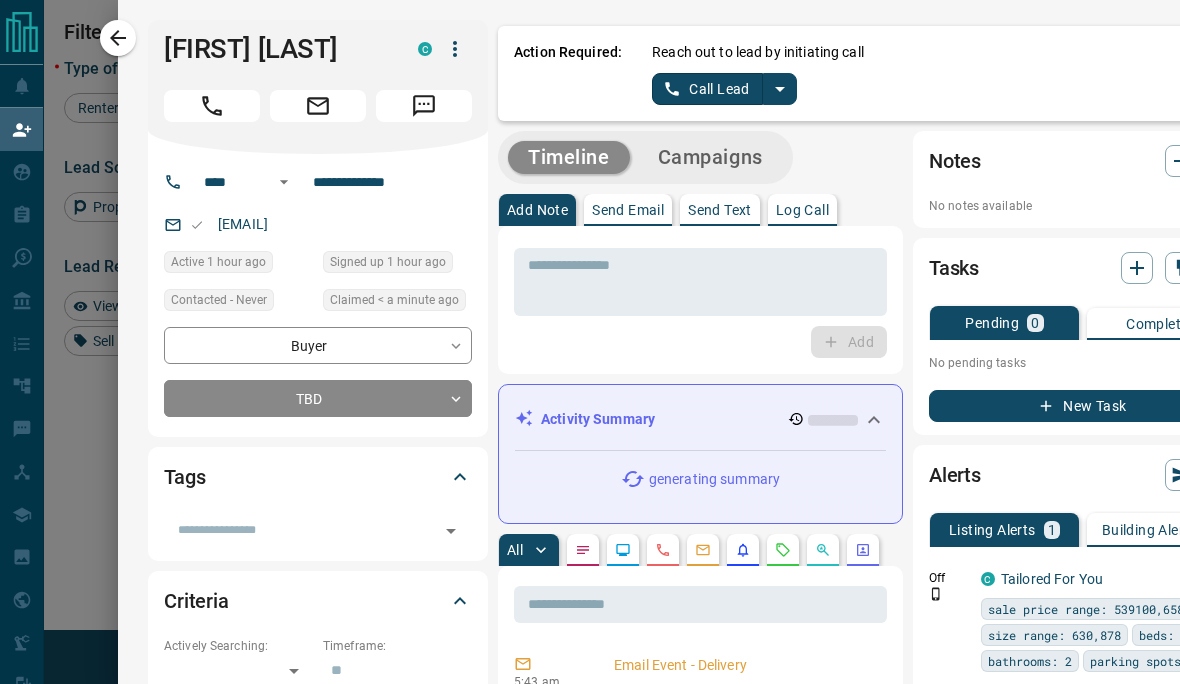 click 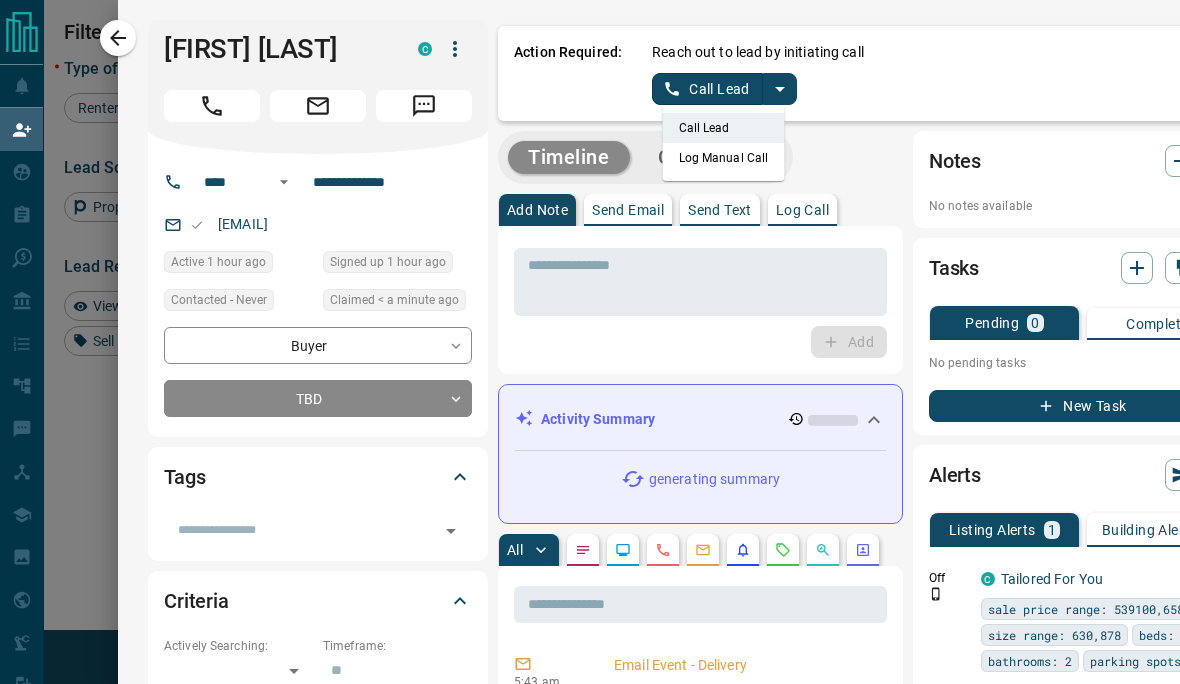click on "Log Manual Call" at bounding box center (724, 158) 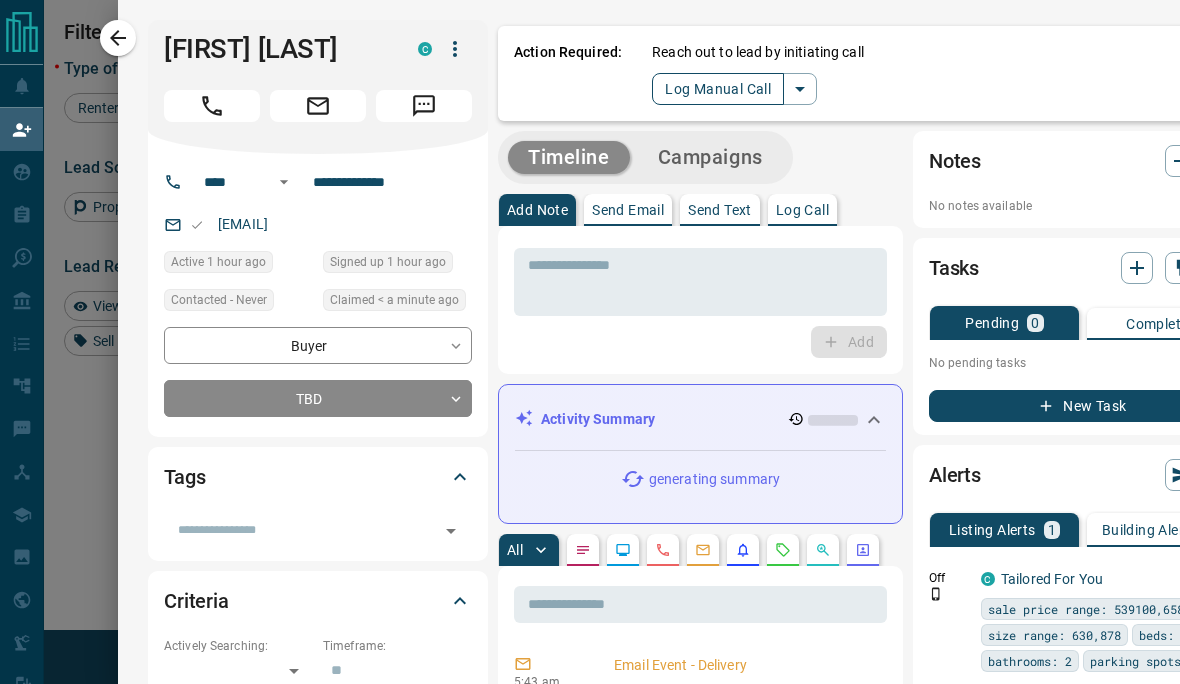 click on "Log Manual Call" at bounding box center [718, 89] 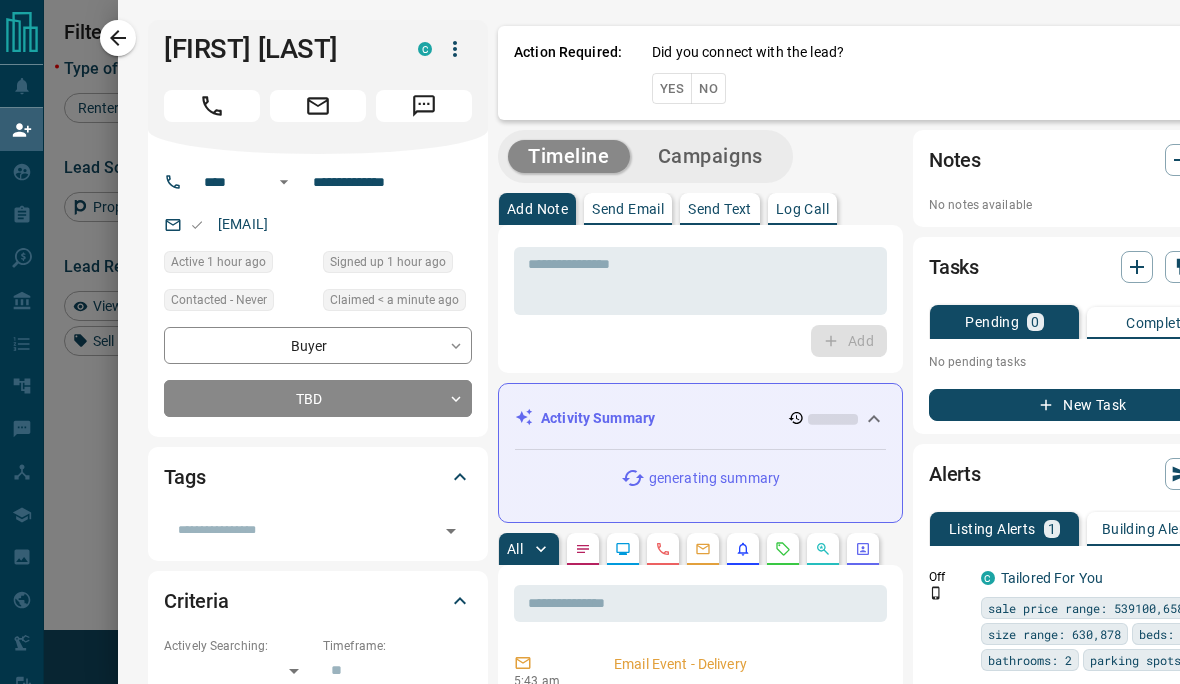 click on "Yes" at bounding box center [672, 88] 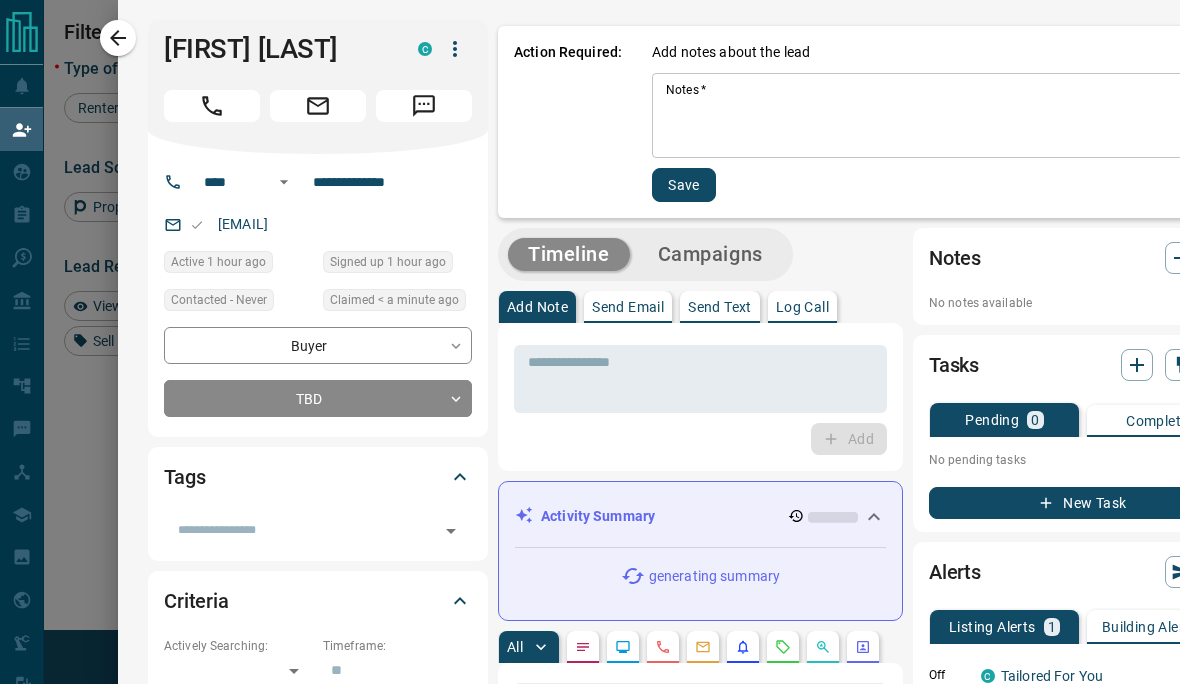 click on "Notes   *" at bounding box center [944, 116] 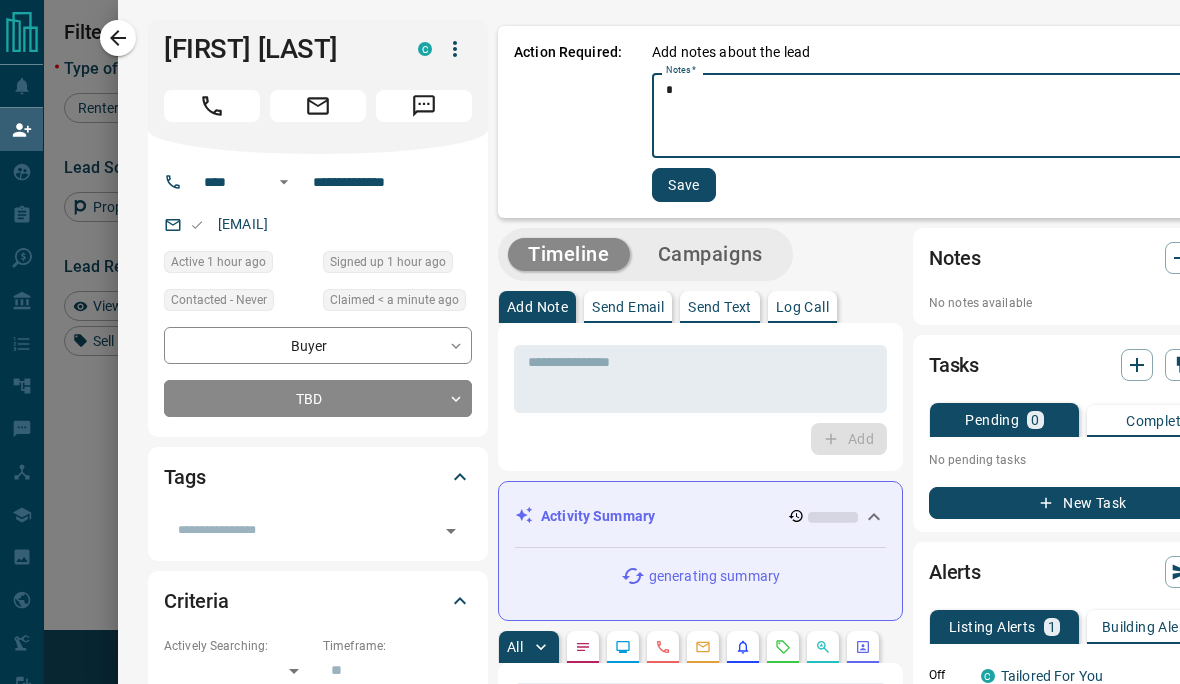 scroll, scrollTop: 55, scrollLeft: 0, axis: vertical 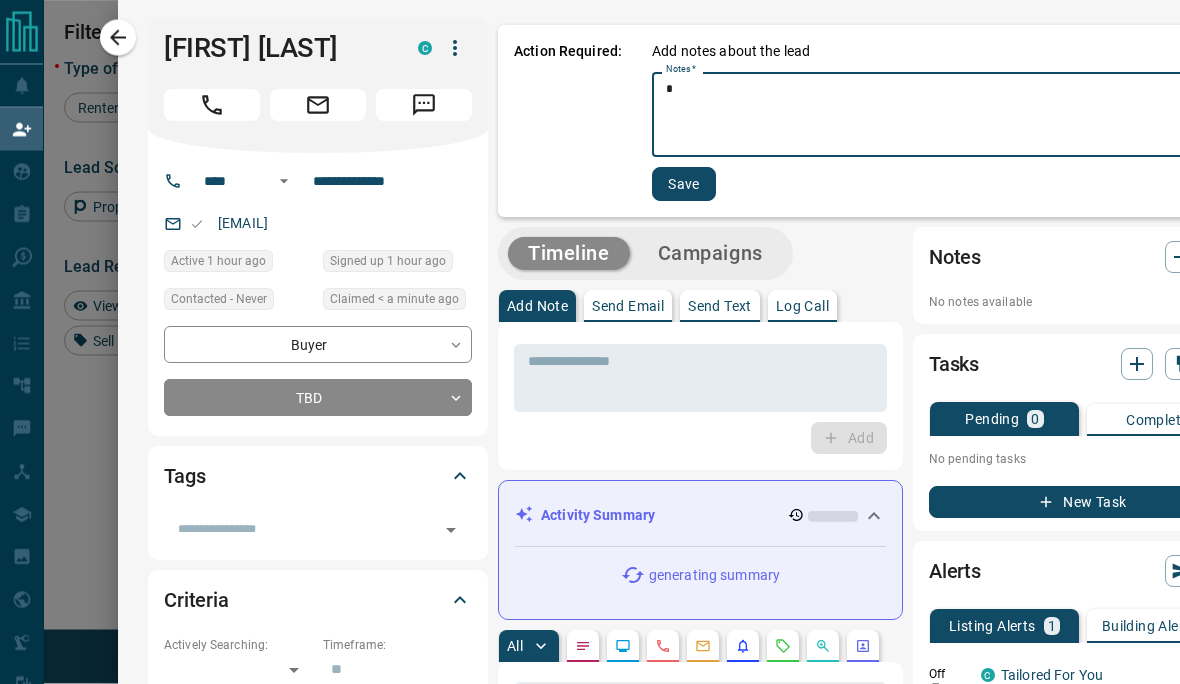 type on "*" 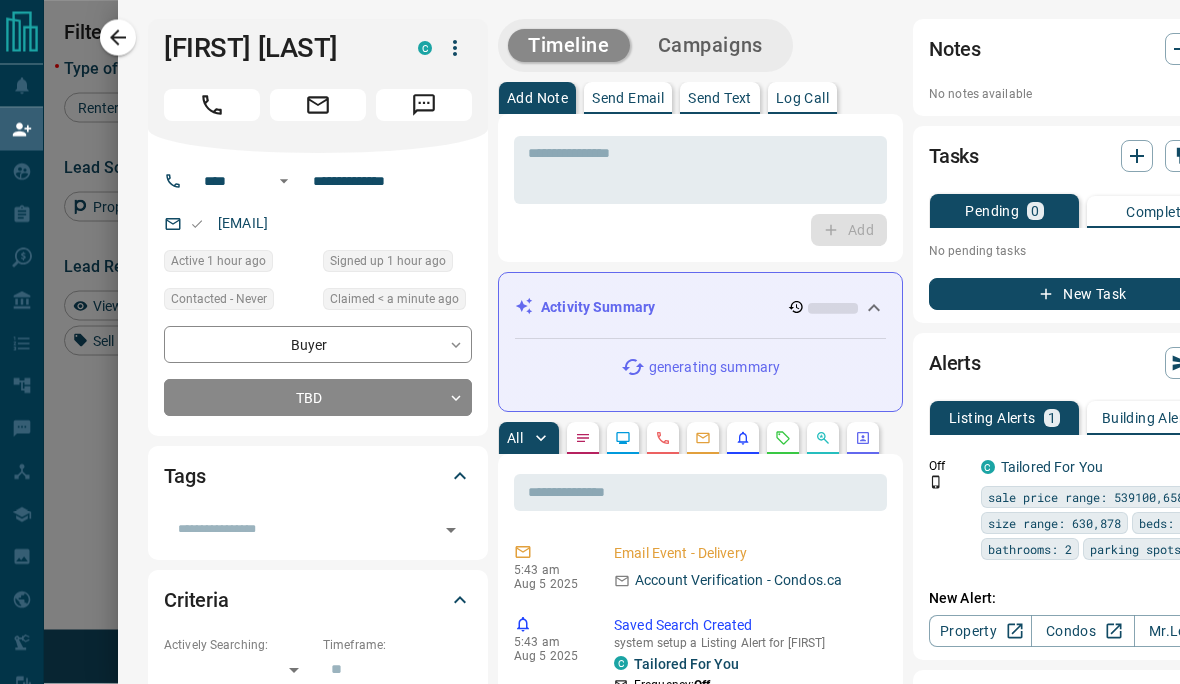 click on "New Task" at bounding box center [1083, 295] 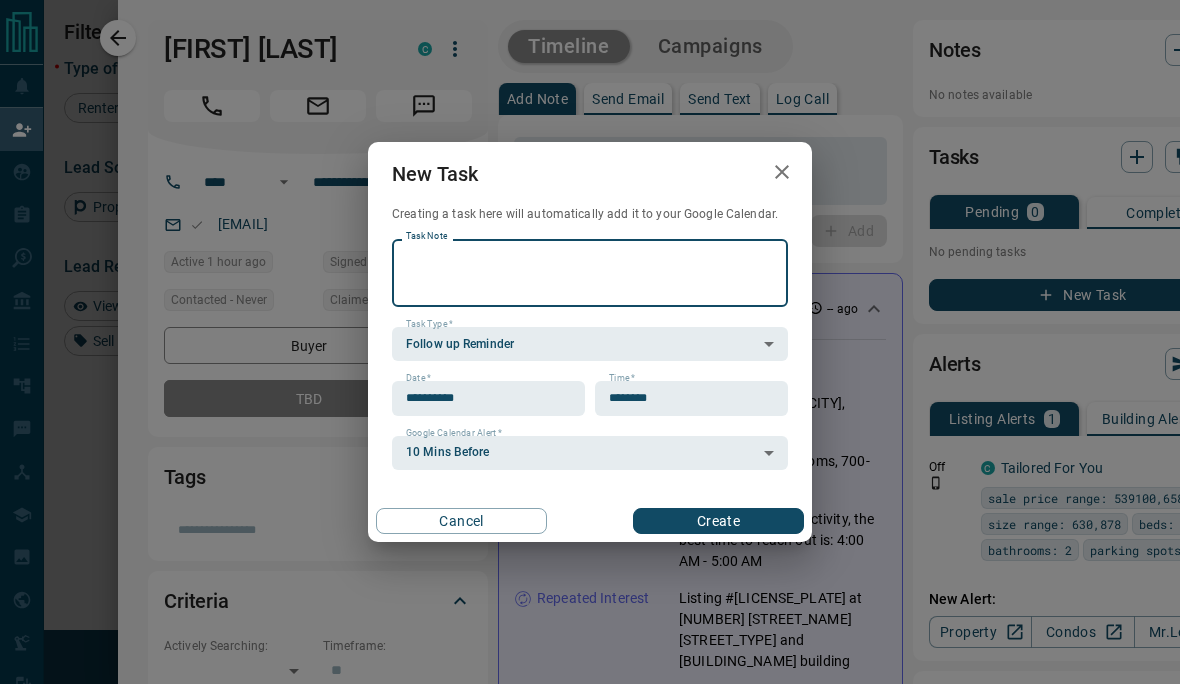 scroll, scrollTop: 55, scrollLeft: 0, axis: vertical 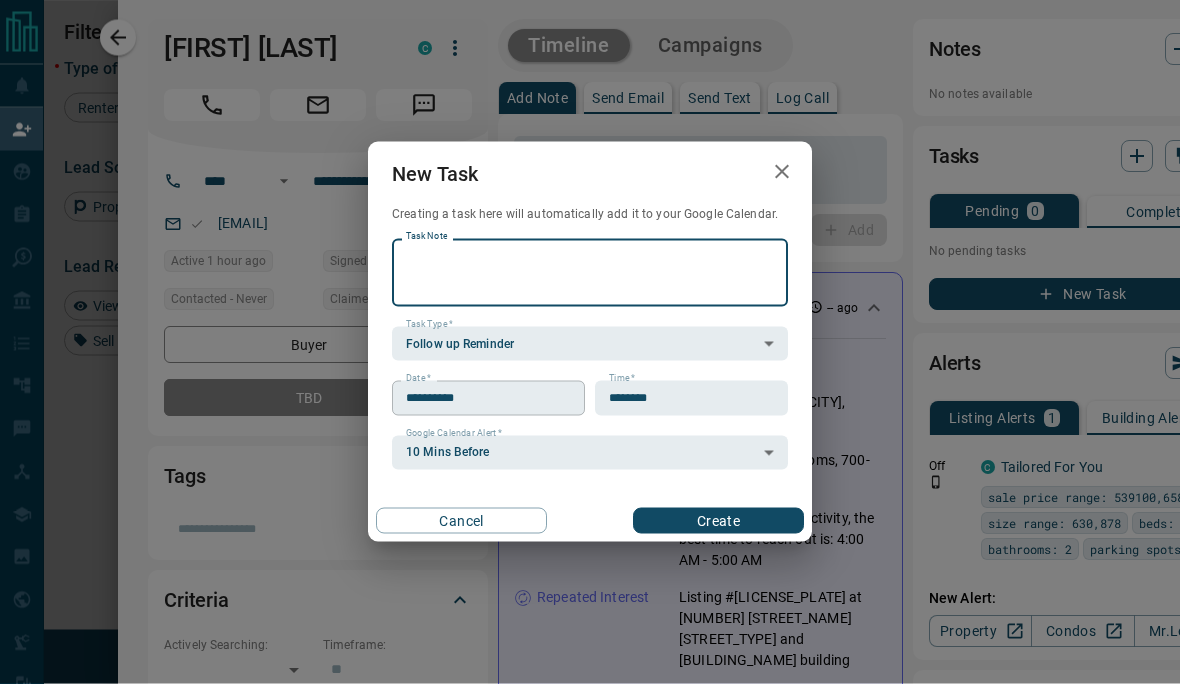 click on "**********" at bounding box center [481, 398] 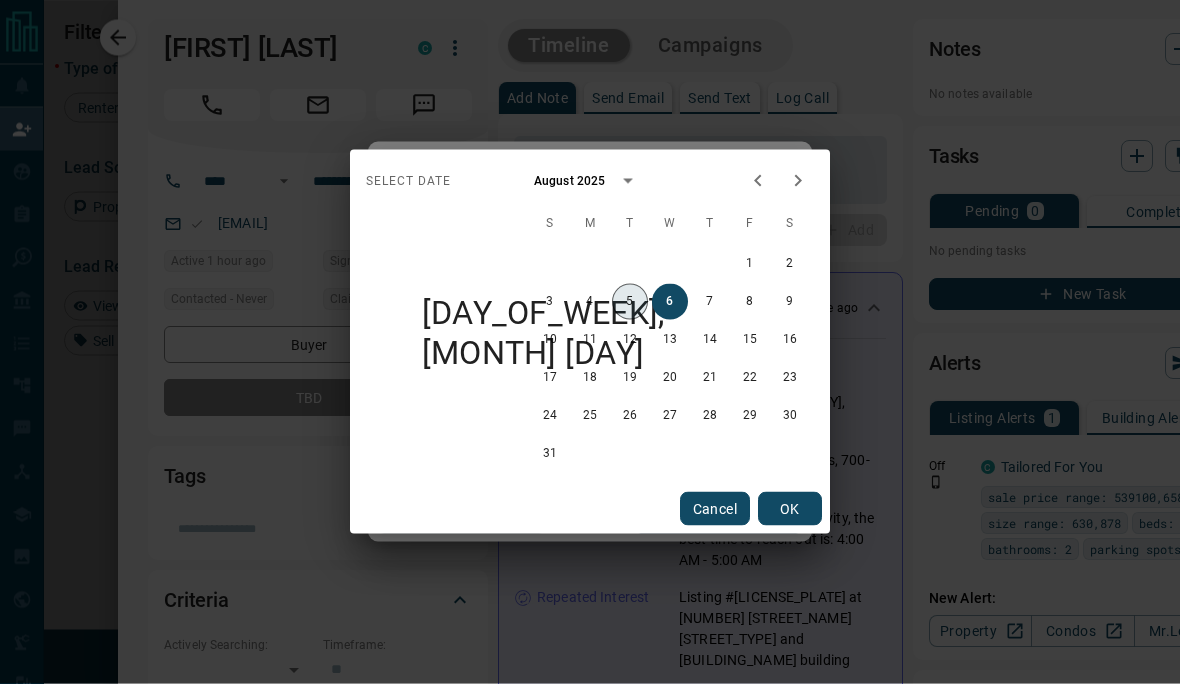 click on "5" at bounding box center (630, 302) 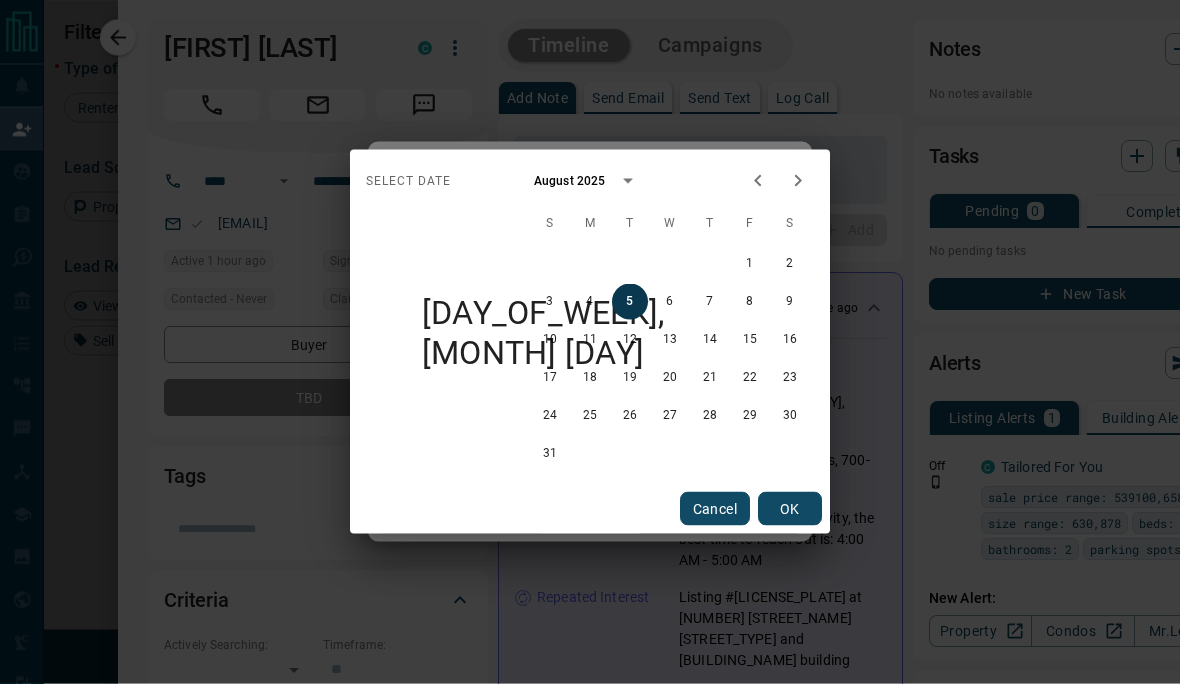 type on "**********" 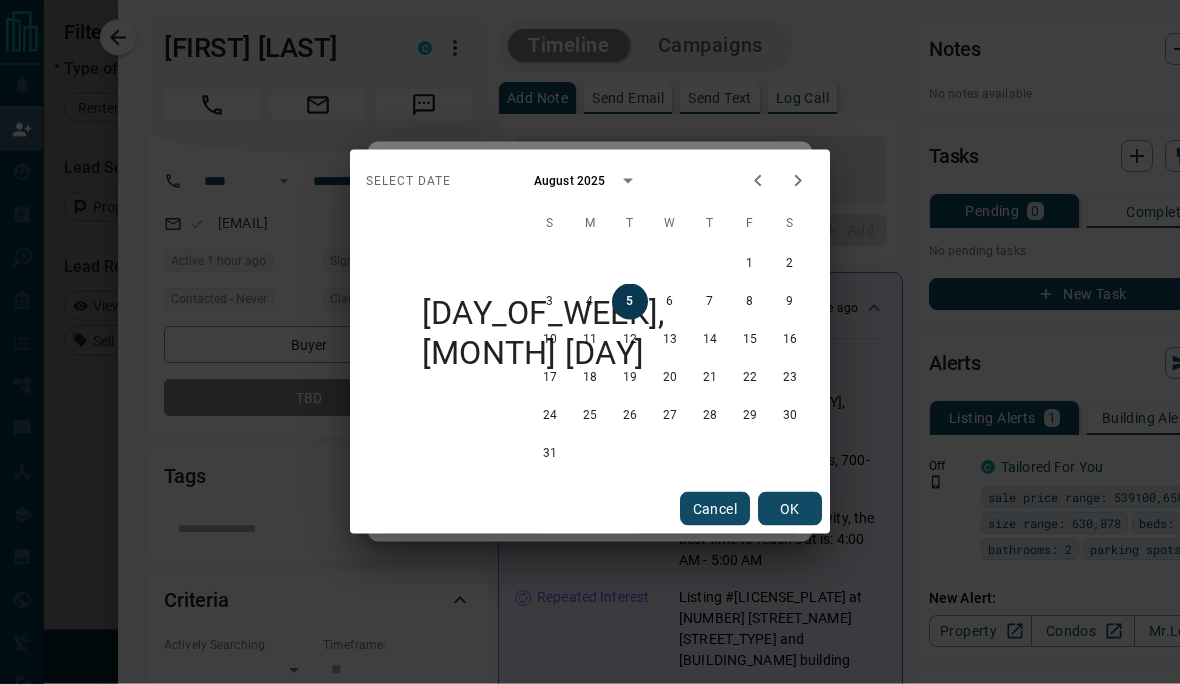 scroll, scrollTop: 56, scrollLeft: 0, axis: vertical 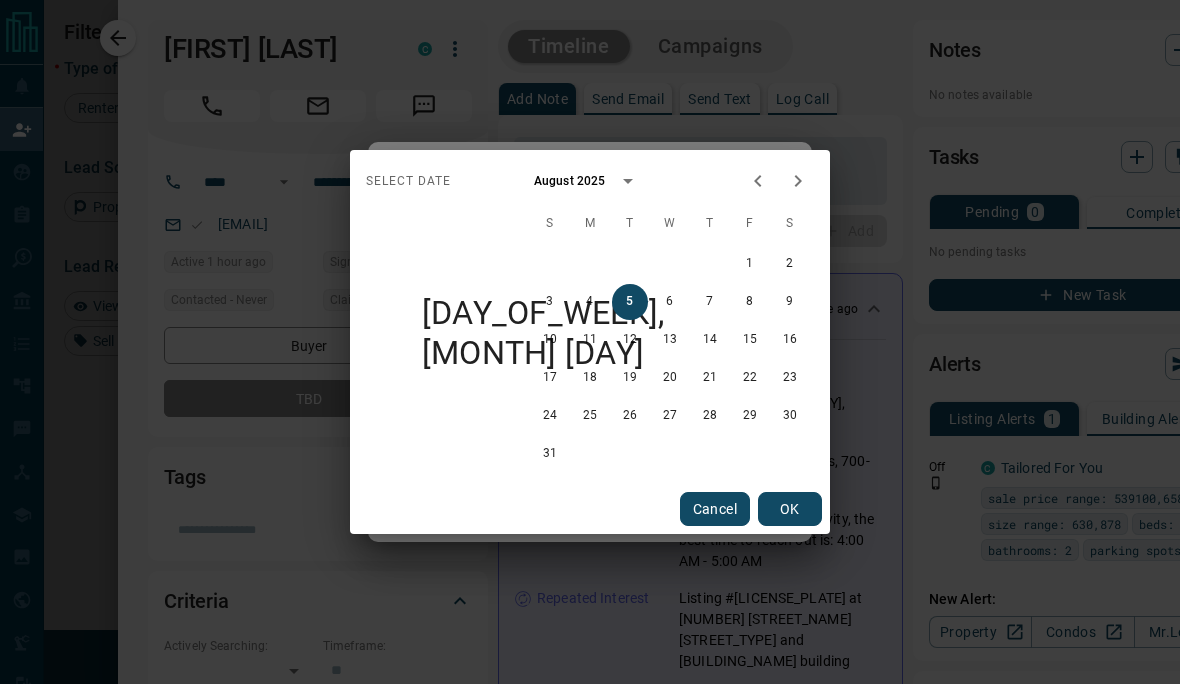 click on "OK" at bounding box center [790, 509] 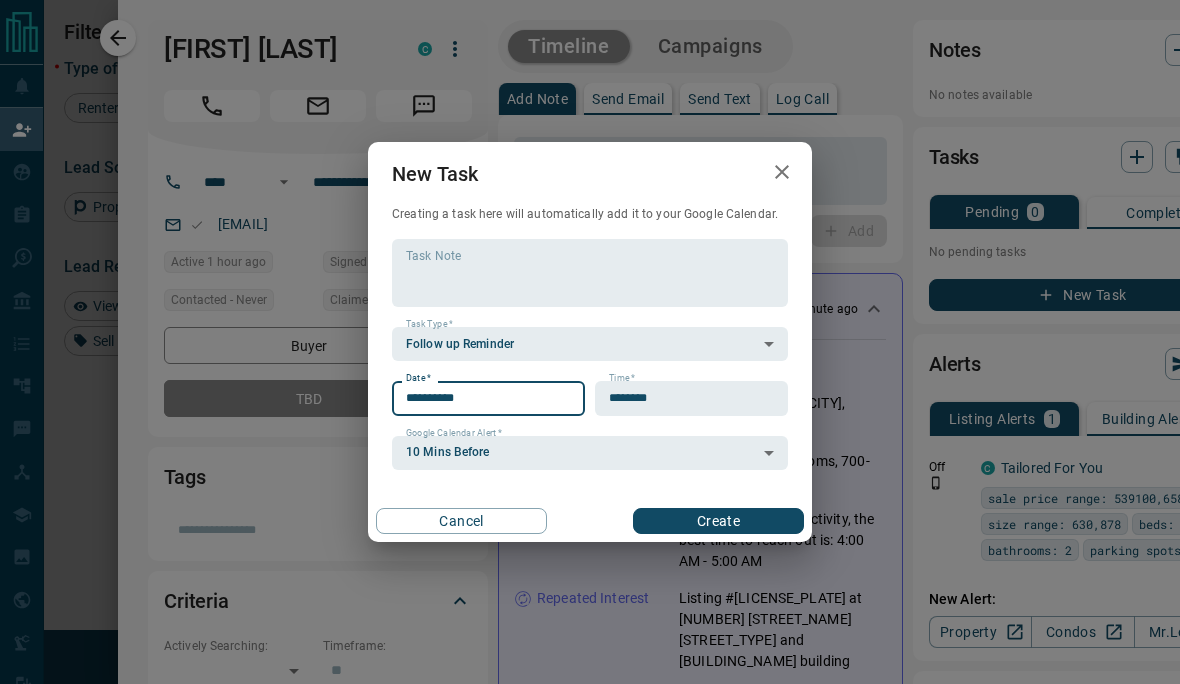 click on "Create" at bounding box center (718, 521) 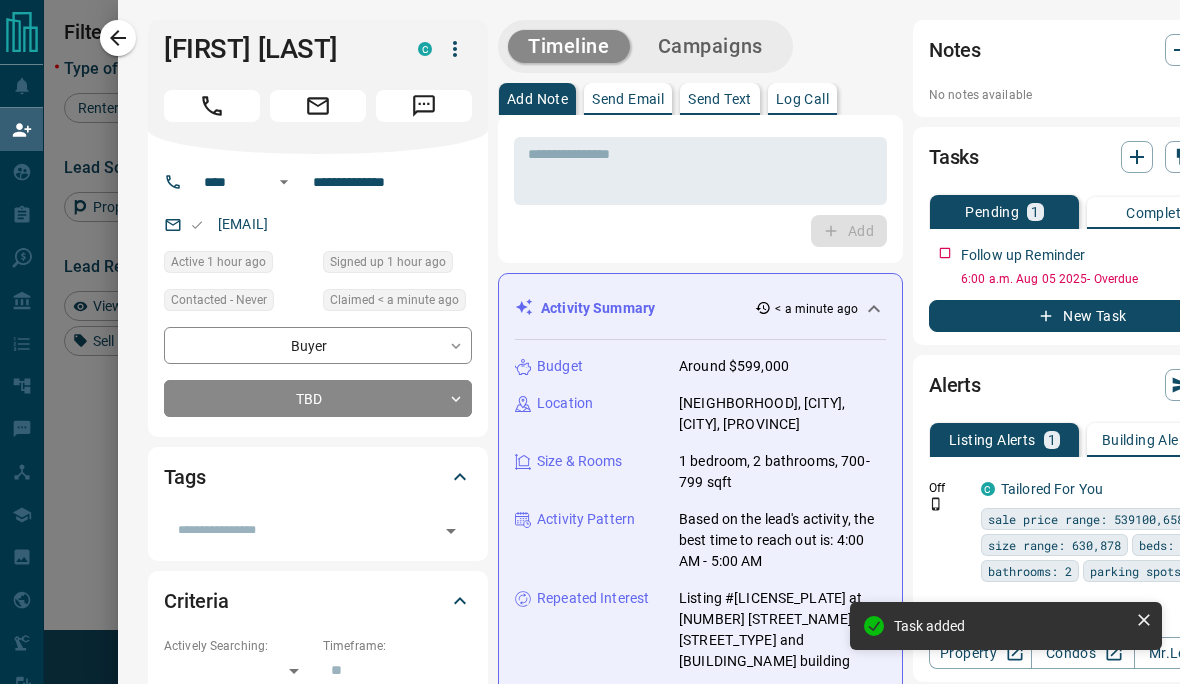 click at bounding box center [590, 342] 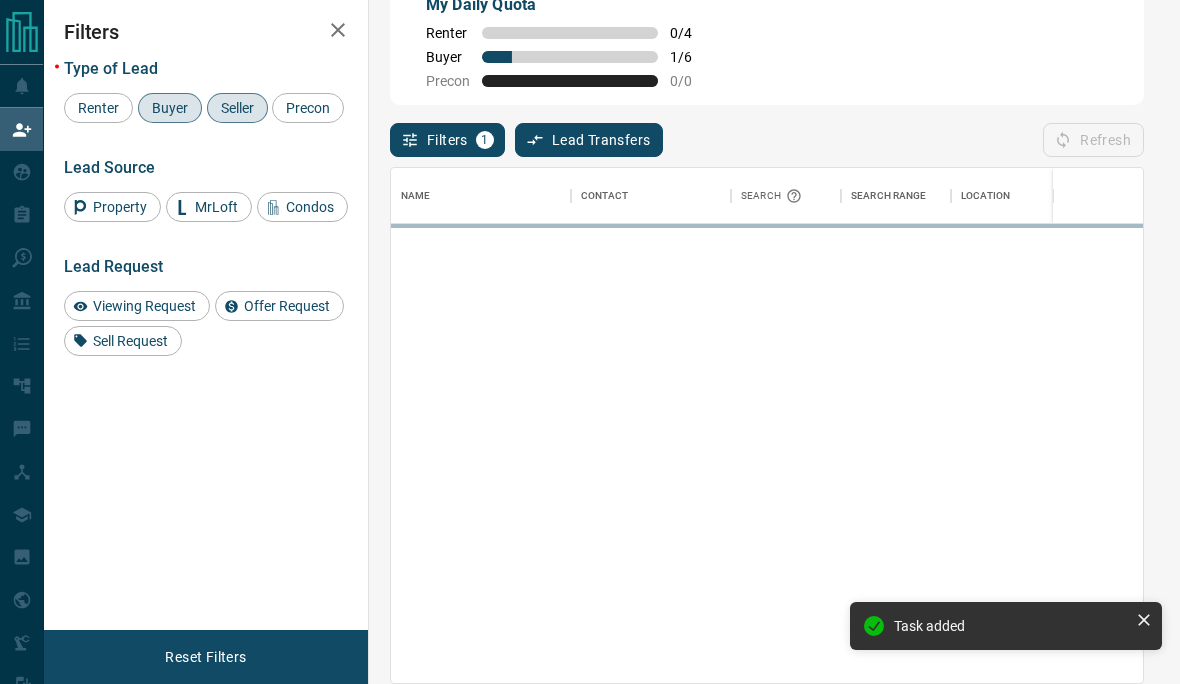 scroll, scrollTop: 1, scrollLeft: 1, axis: both 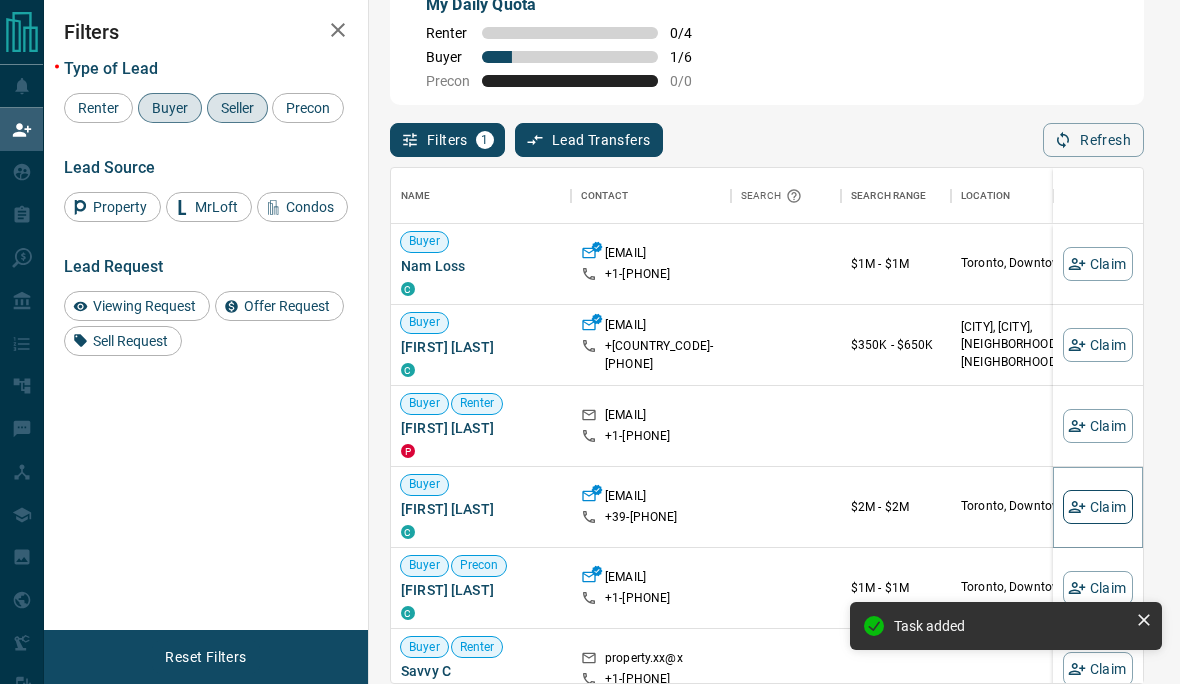 click on "Claim" at bounding box center [1098, 507] 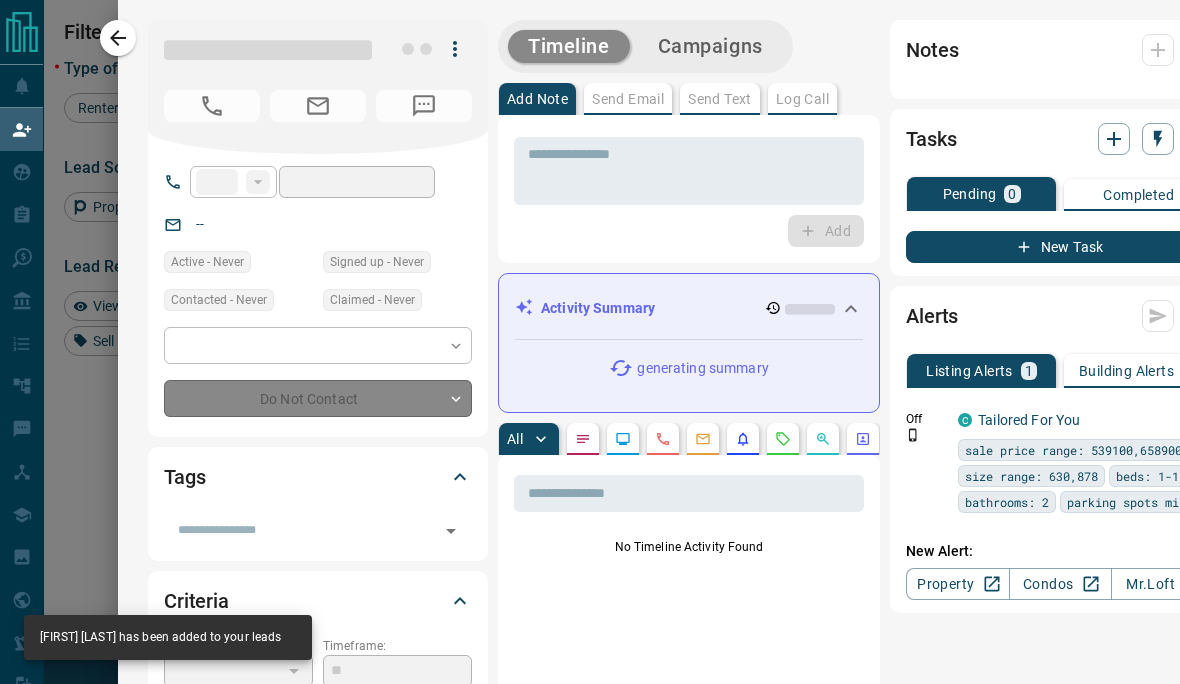 type on "***" 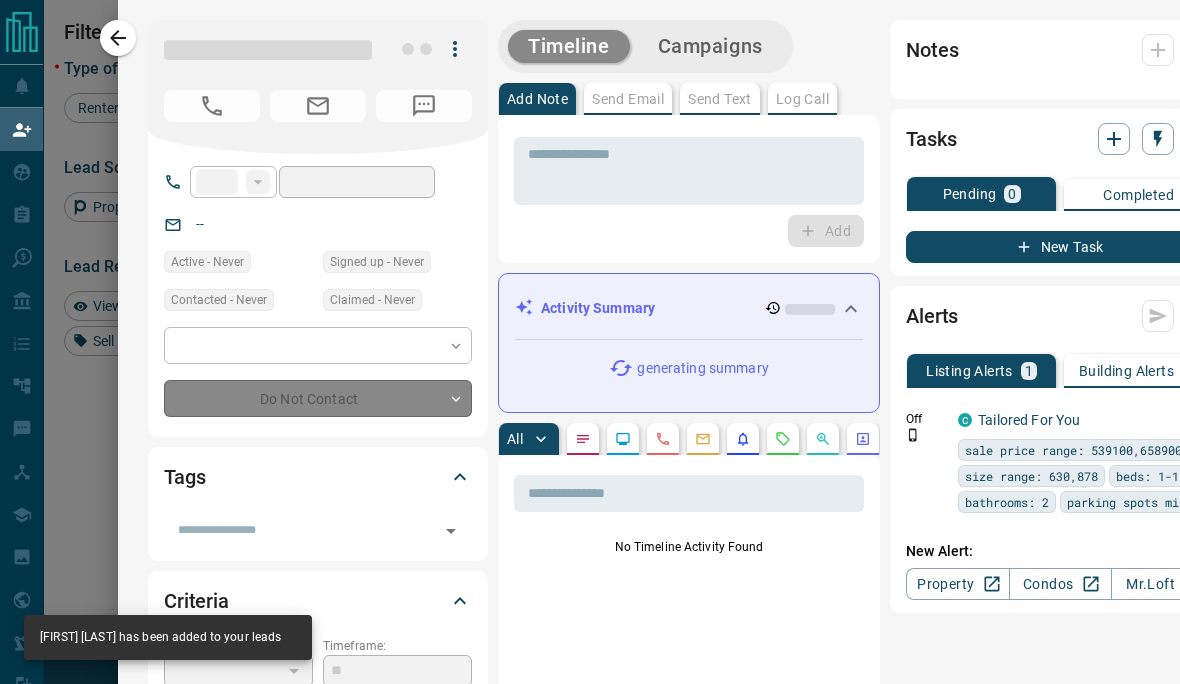 type on "**********" 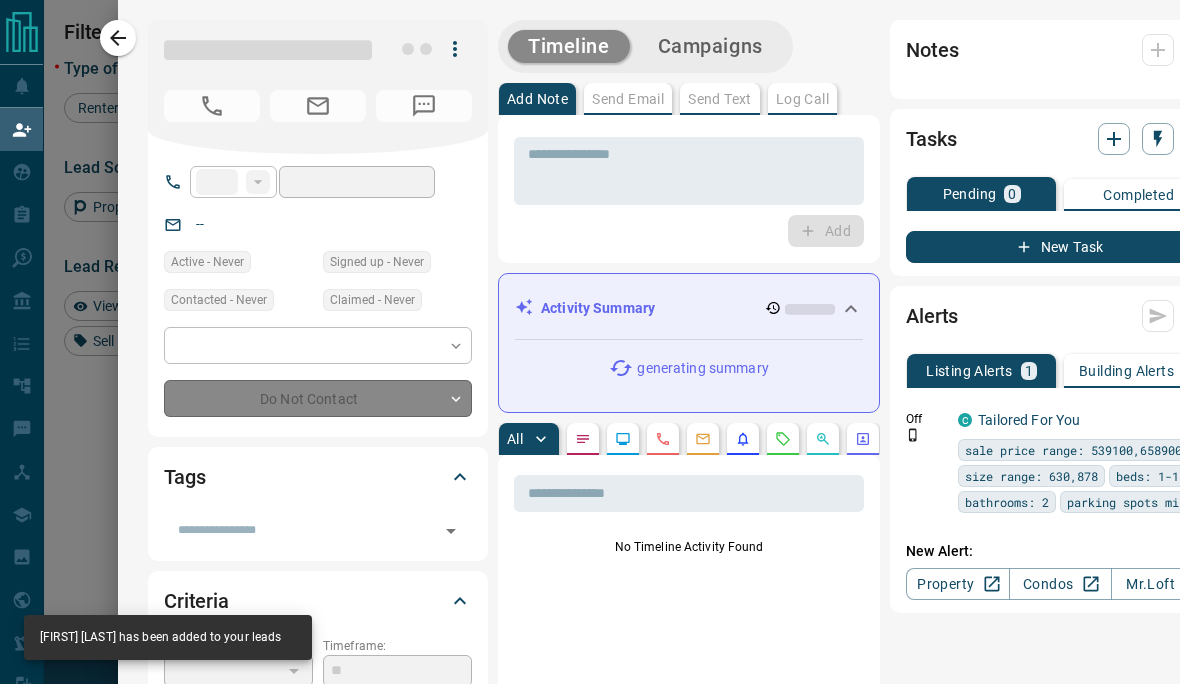 type on "**********" 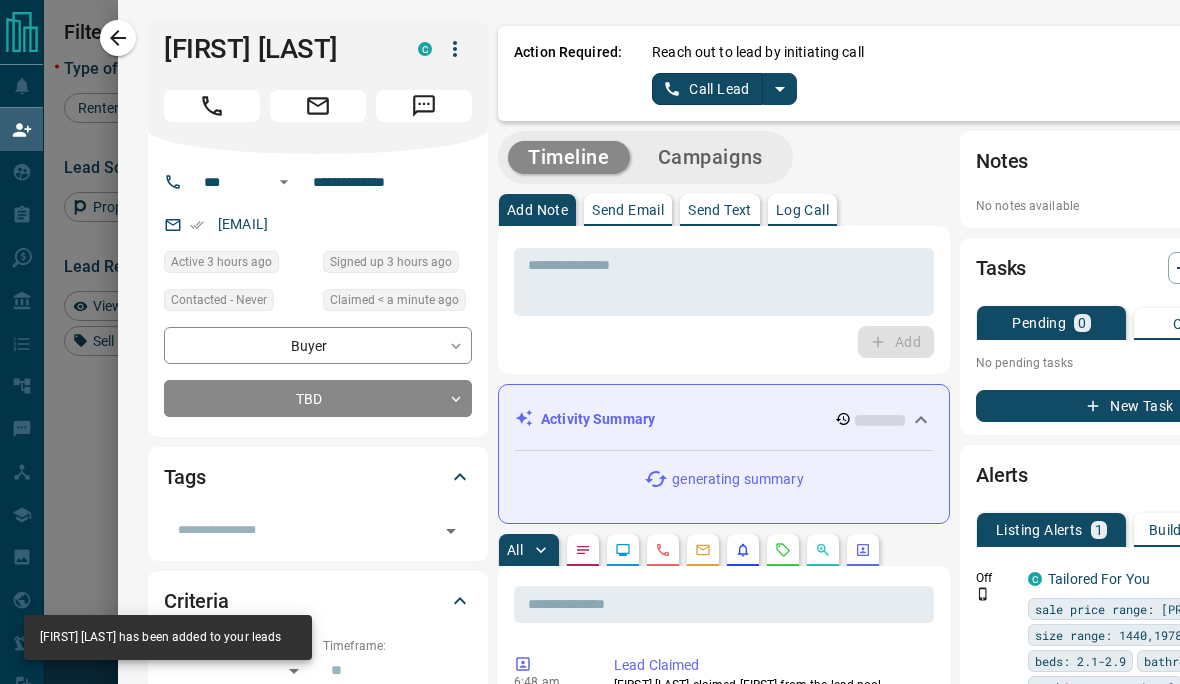 click 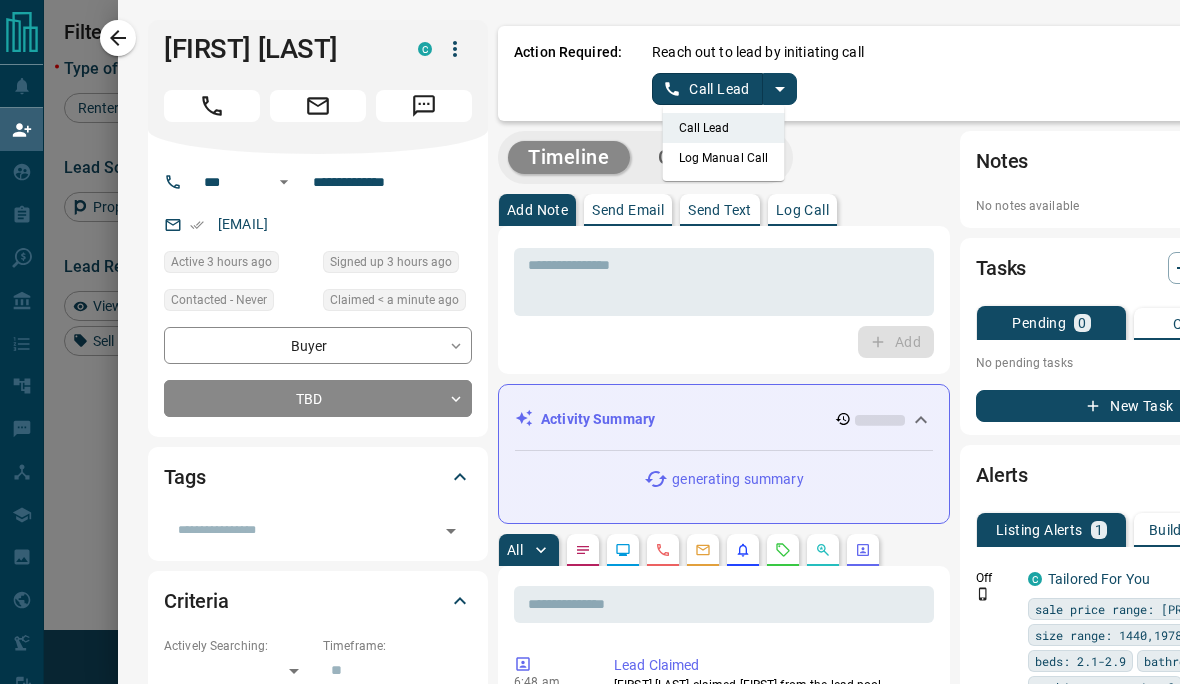click on "Log Manual Call" at bounding box center [724, 158] 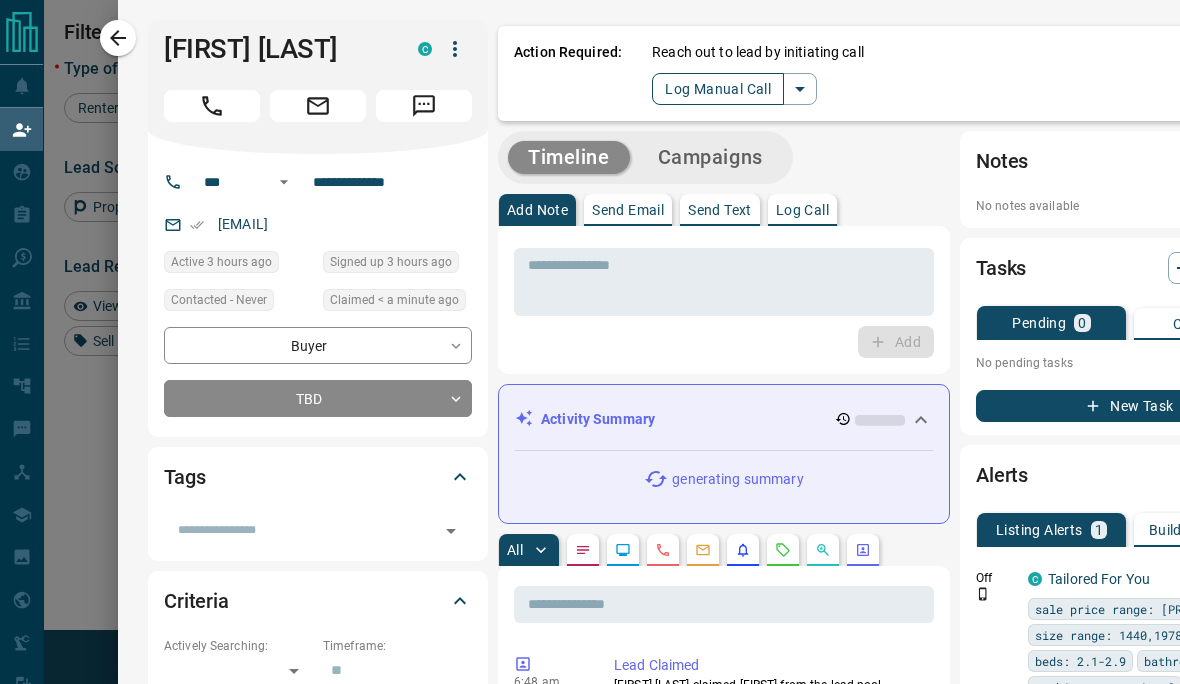 click on "Log Manual Call" at bounding box center [718, 89] 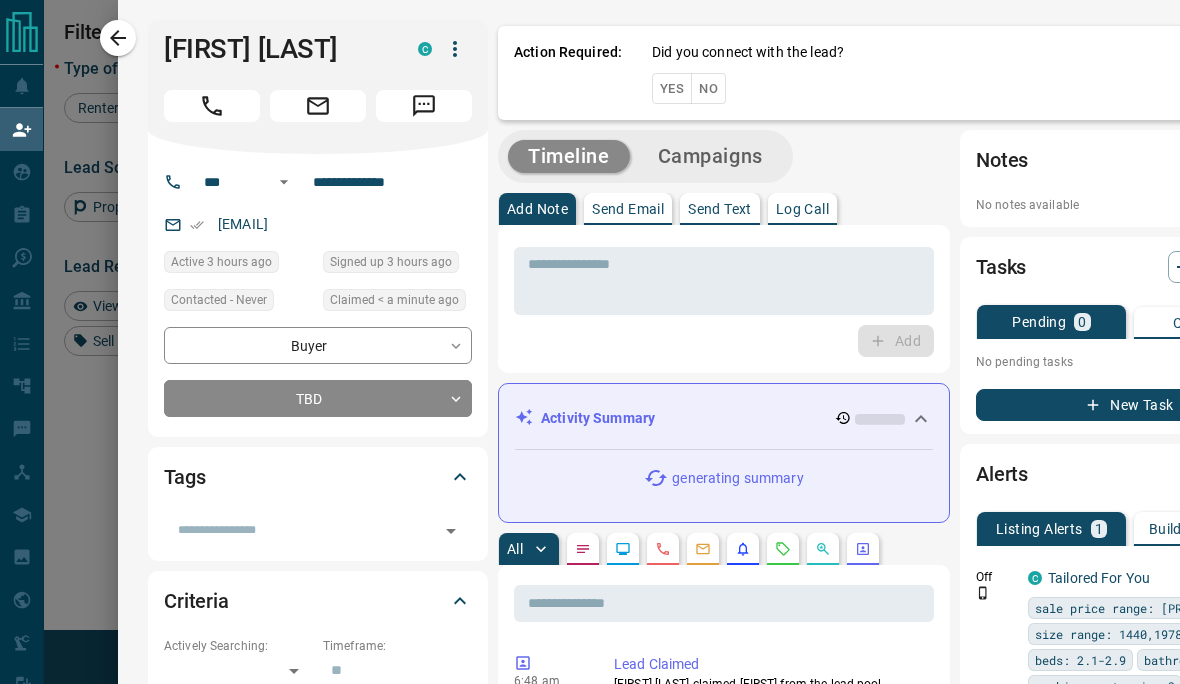 click on "Yes" at bounding box center (672, 88) 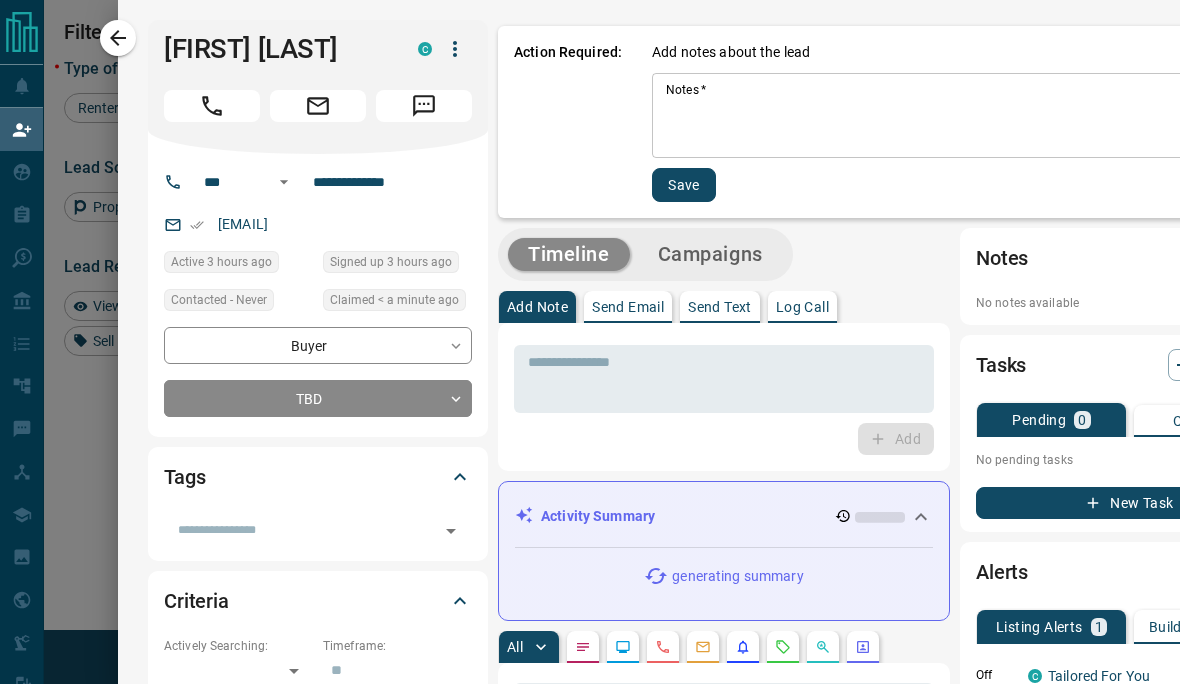 click on "Notes   *" at bounding box center [968, 116] 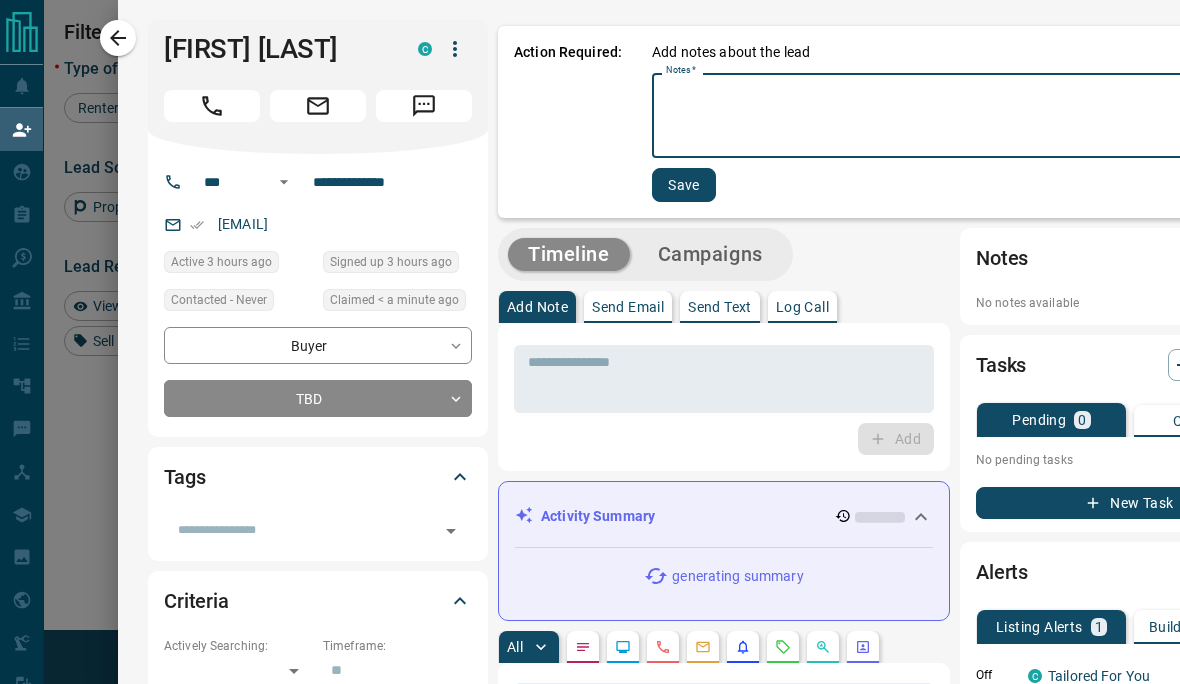 scroll, scrollTop: 55, scrollLeft: 0, axis: vertical 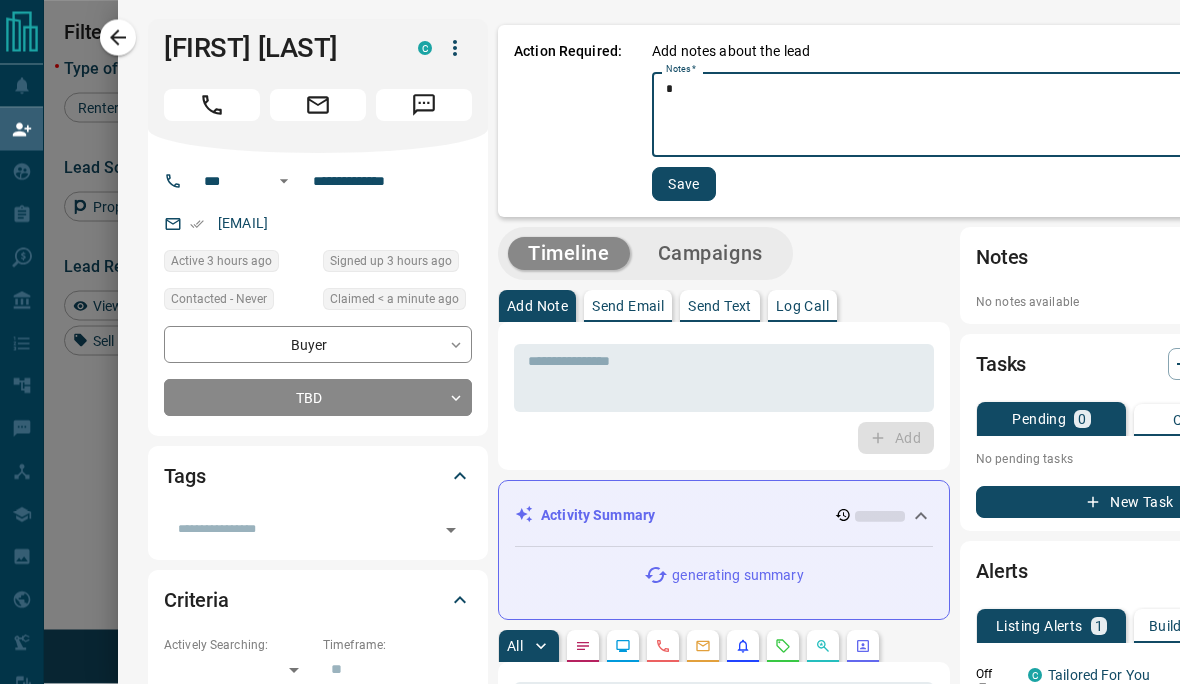 type on "*" 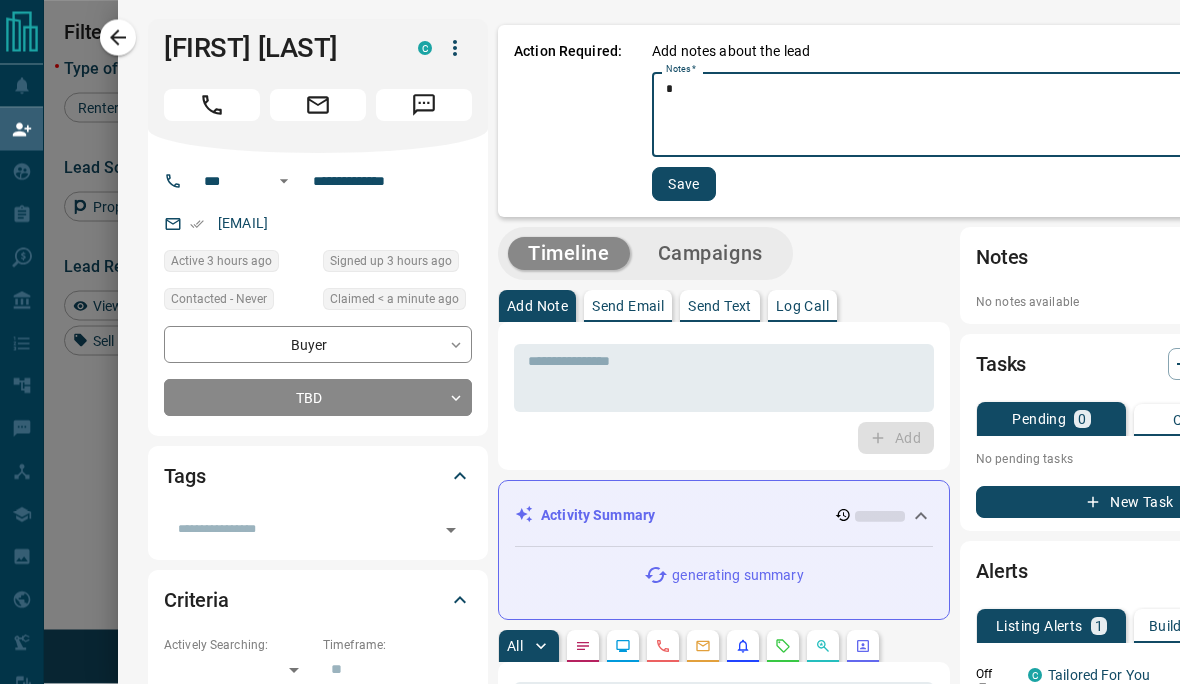 click on "Save" at bounding box center [684, 185] 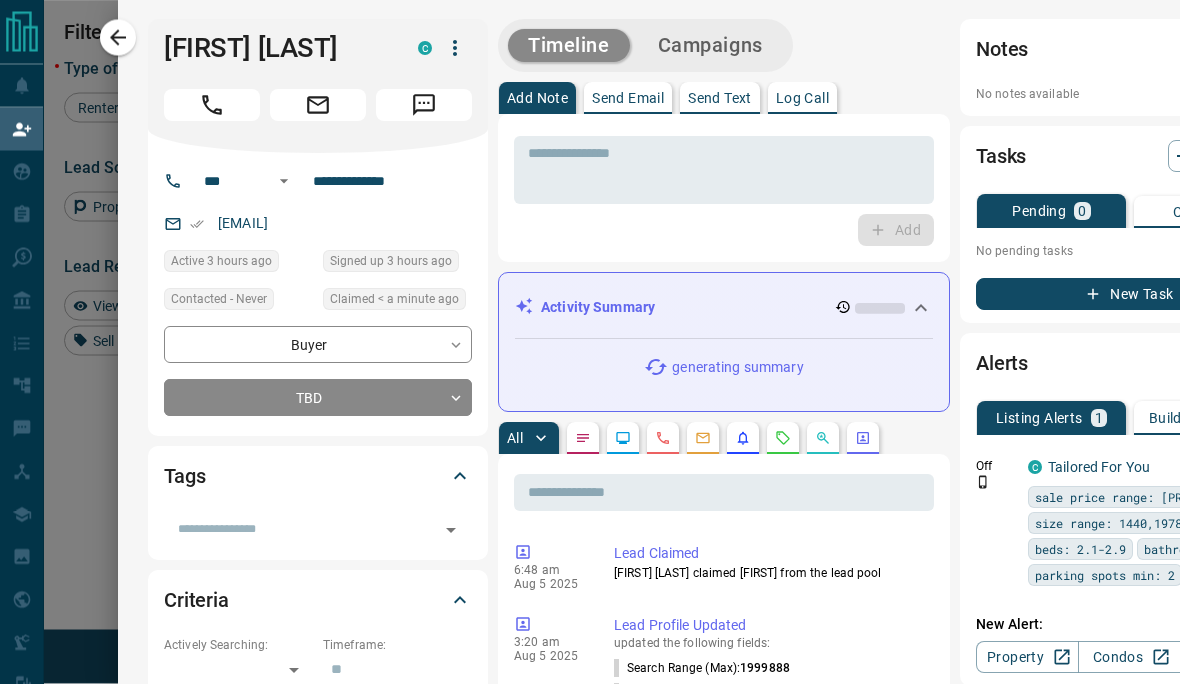 click on "New Task" at bounding box center [1130, 295] 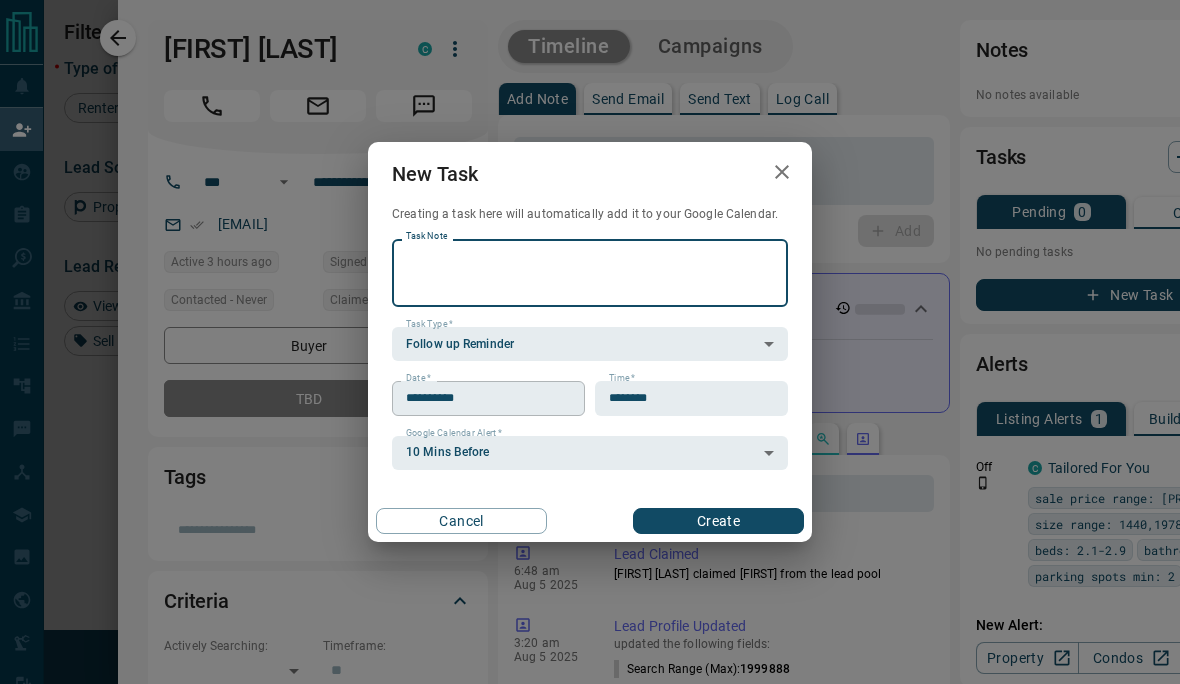 click on "**********" at bounding box center [481, 398] 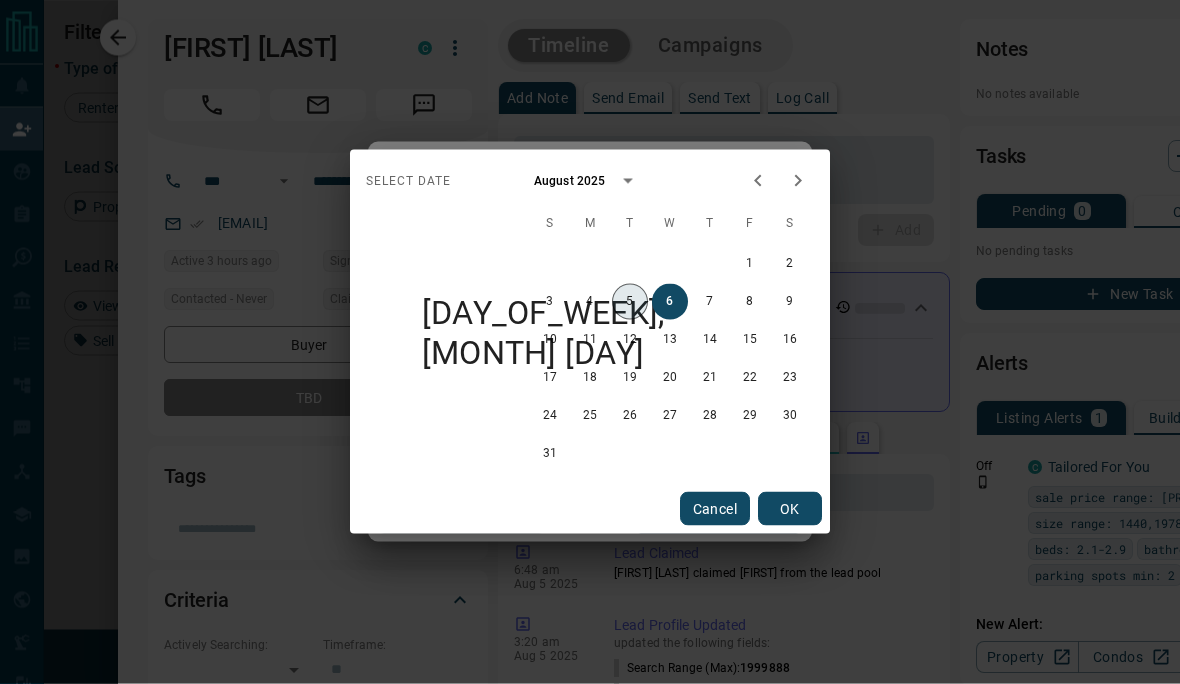 click on "5" at bounding box center [630, 302] 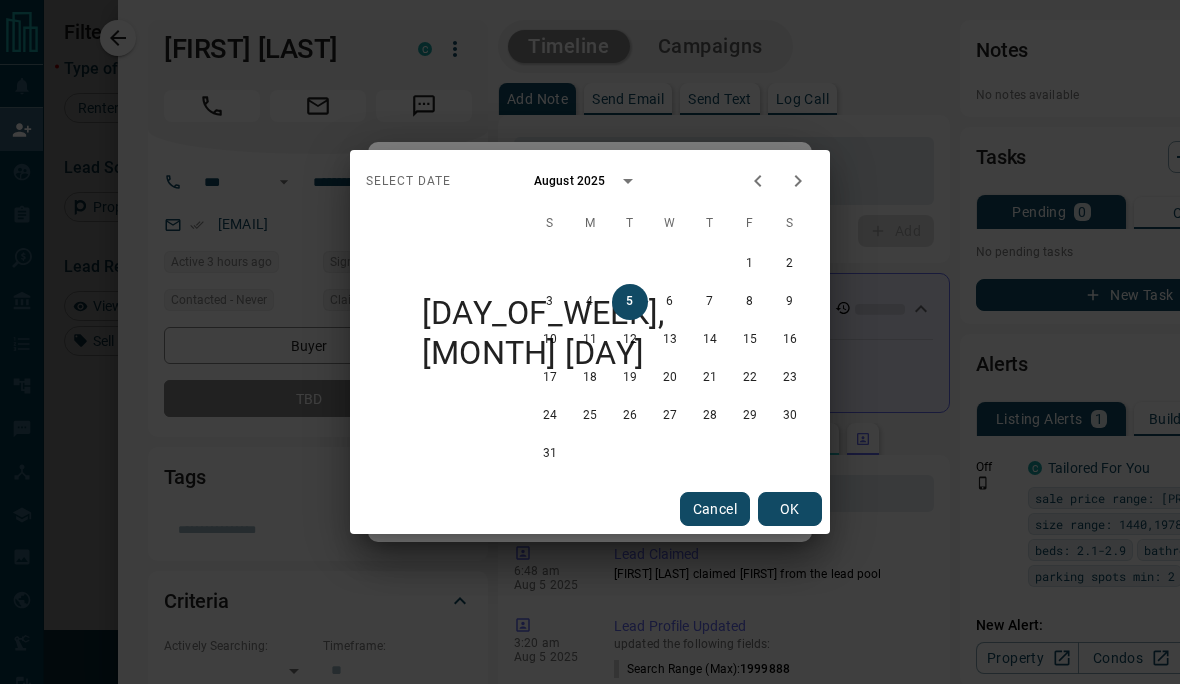 click on "OK" at bounding box center (790, 509) 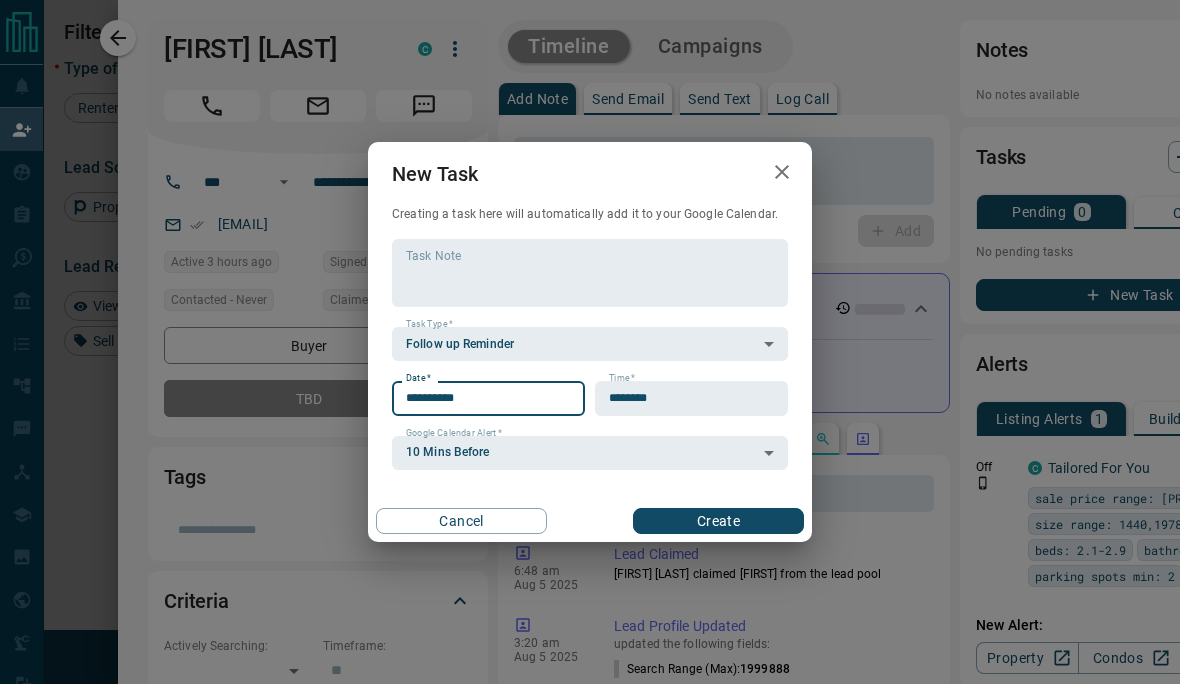 click on "Create" at bounding box center [718, 521] 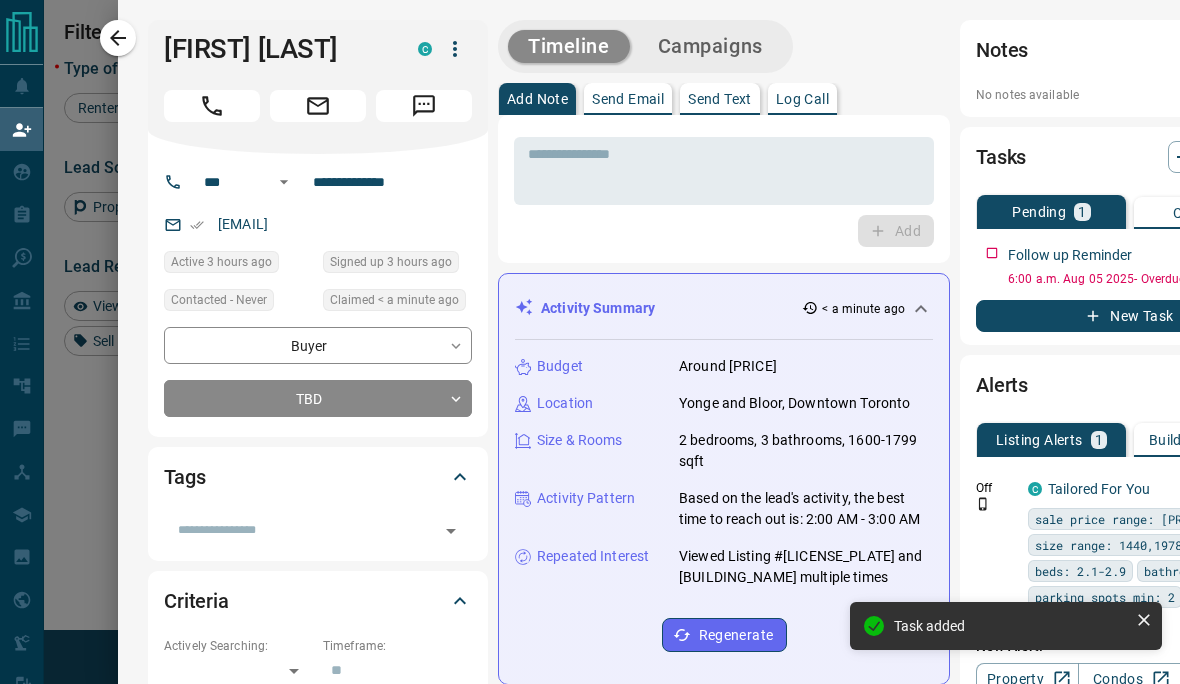 click at bounding box center [590, 342] 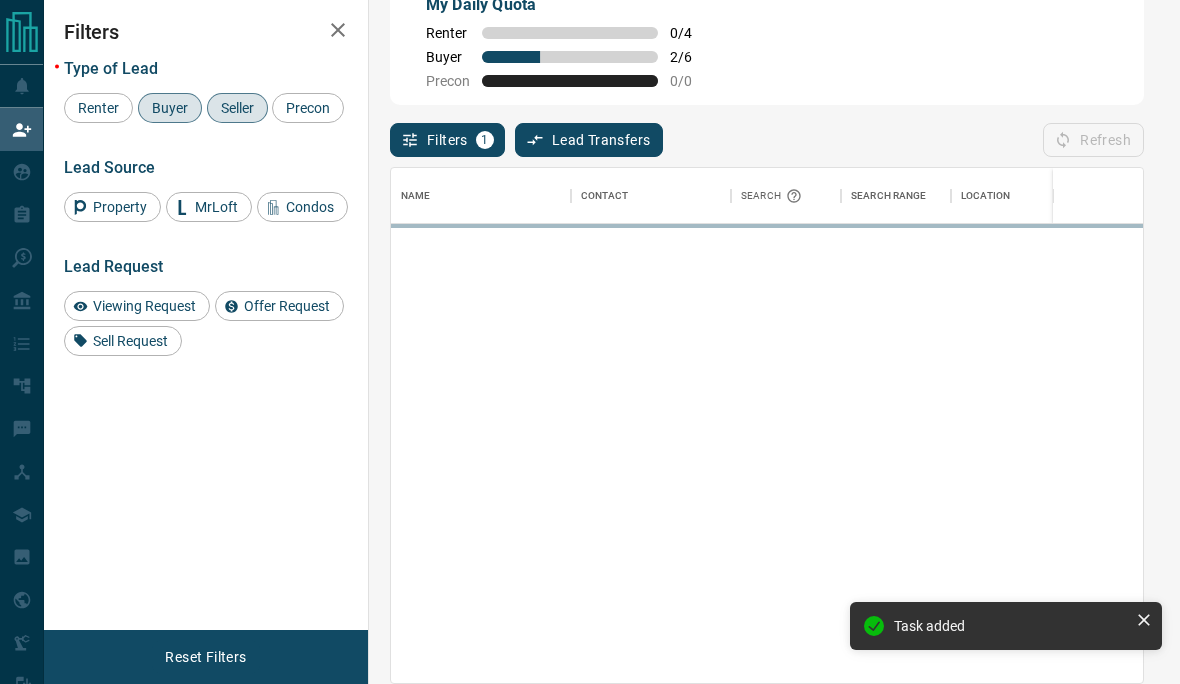 scroll, scrollTop: 1, scrollLeft: 1, axis: both 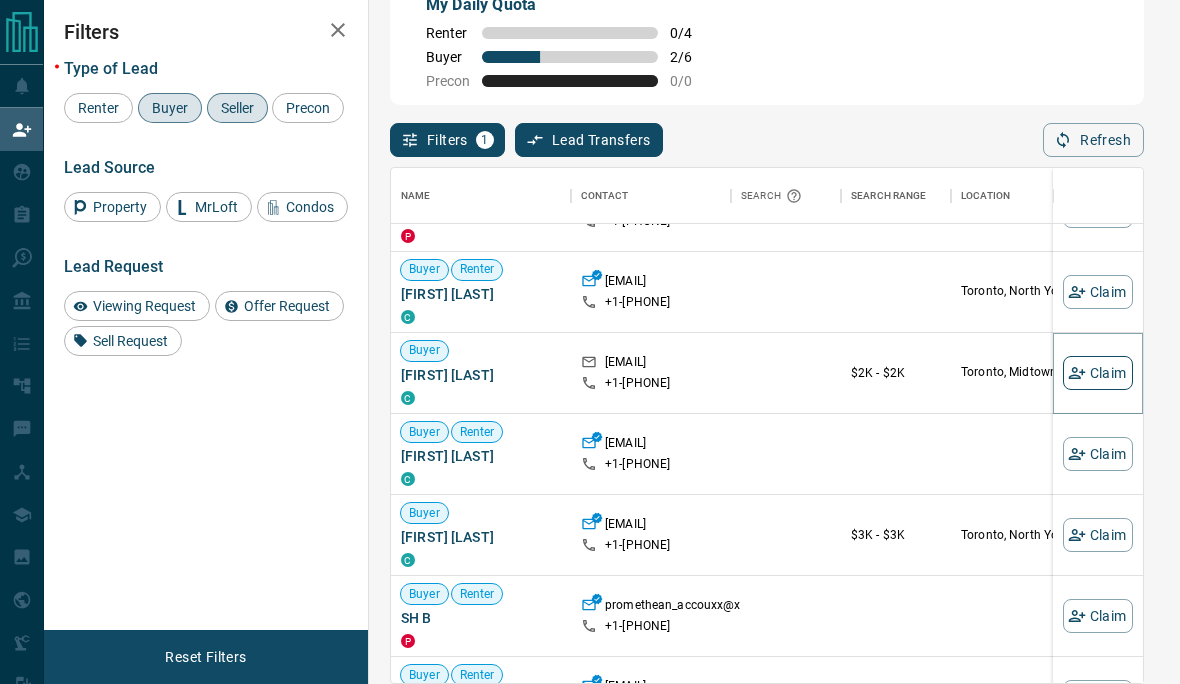 click on "Claim" at bounding box center (1098, 373) 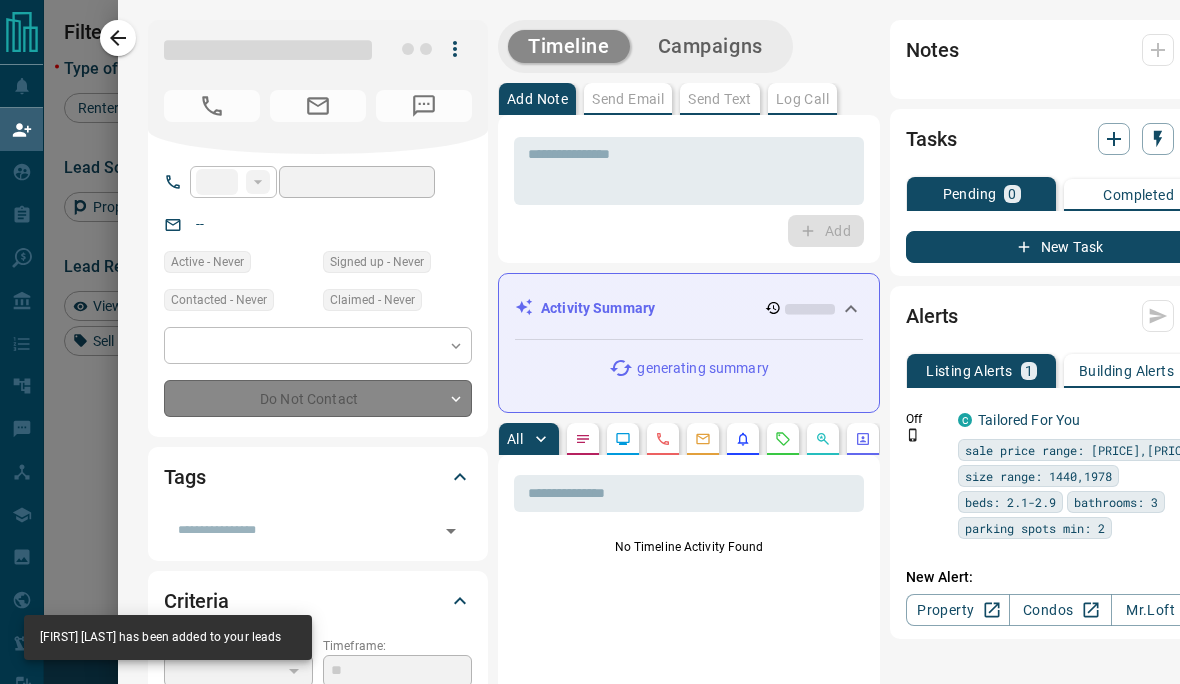 type on "**" 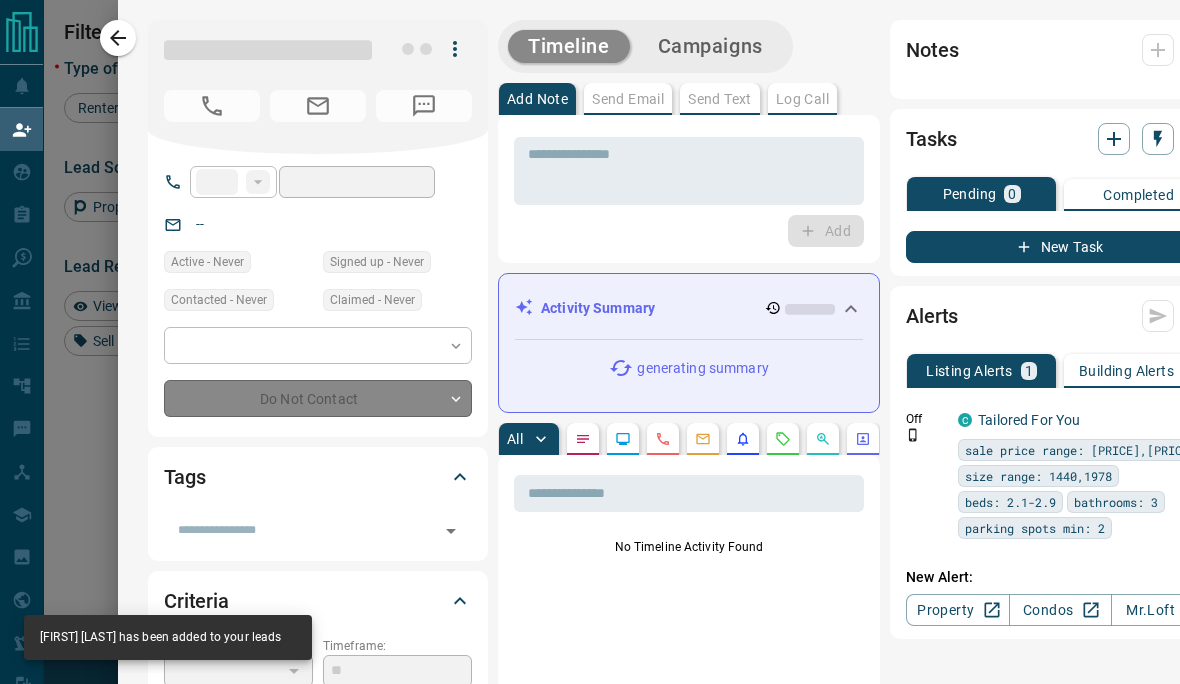type on "**********" 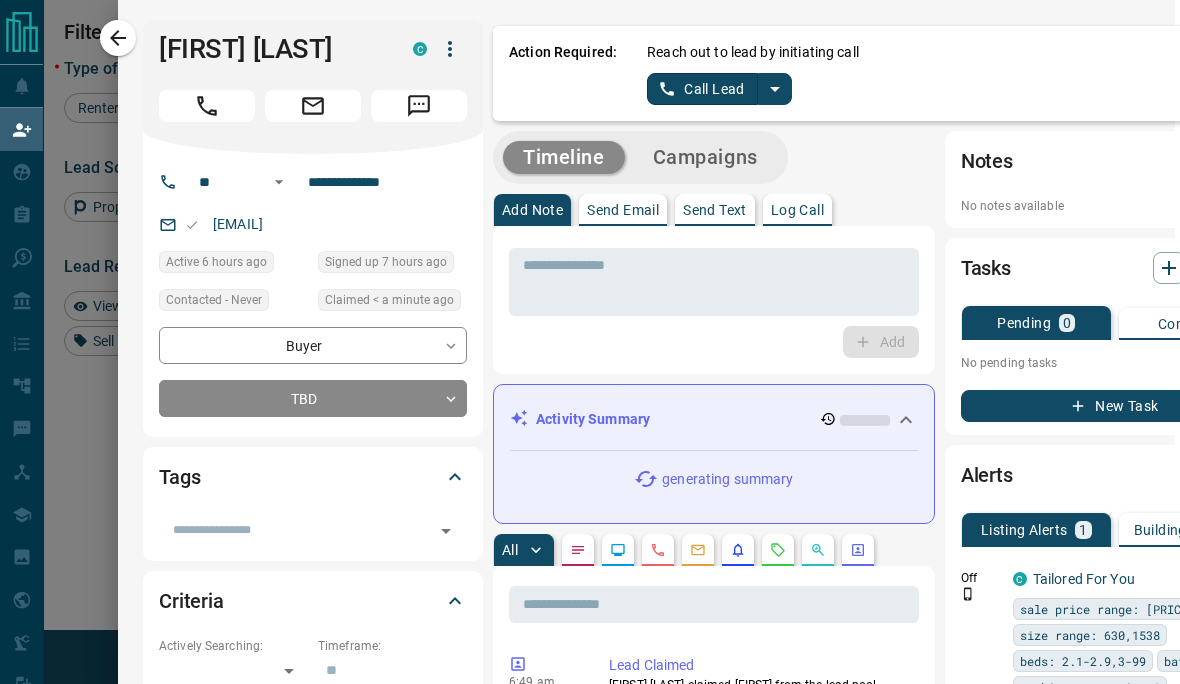 scroll, scrollTop: 0, scrollLeft: 5, axis: horizontal 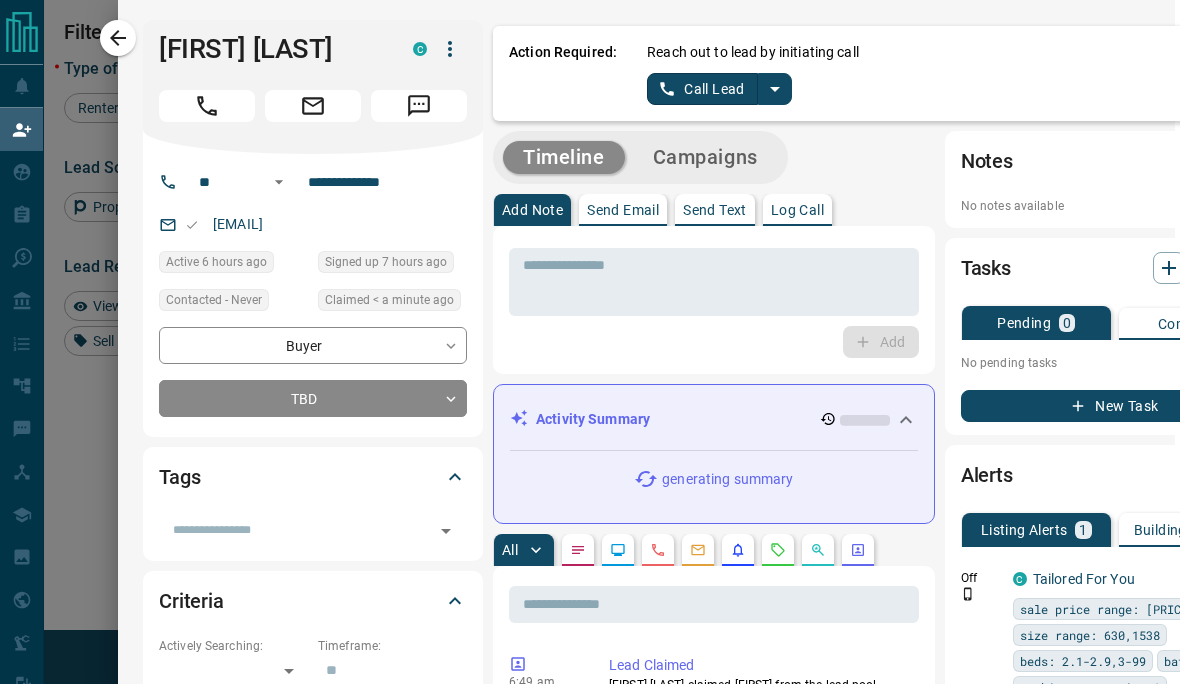click at bounding box center [775, 89] 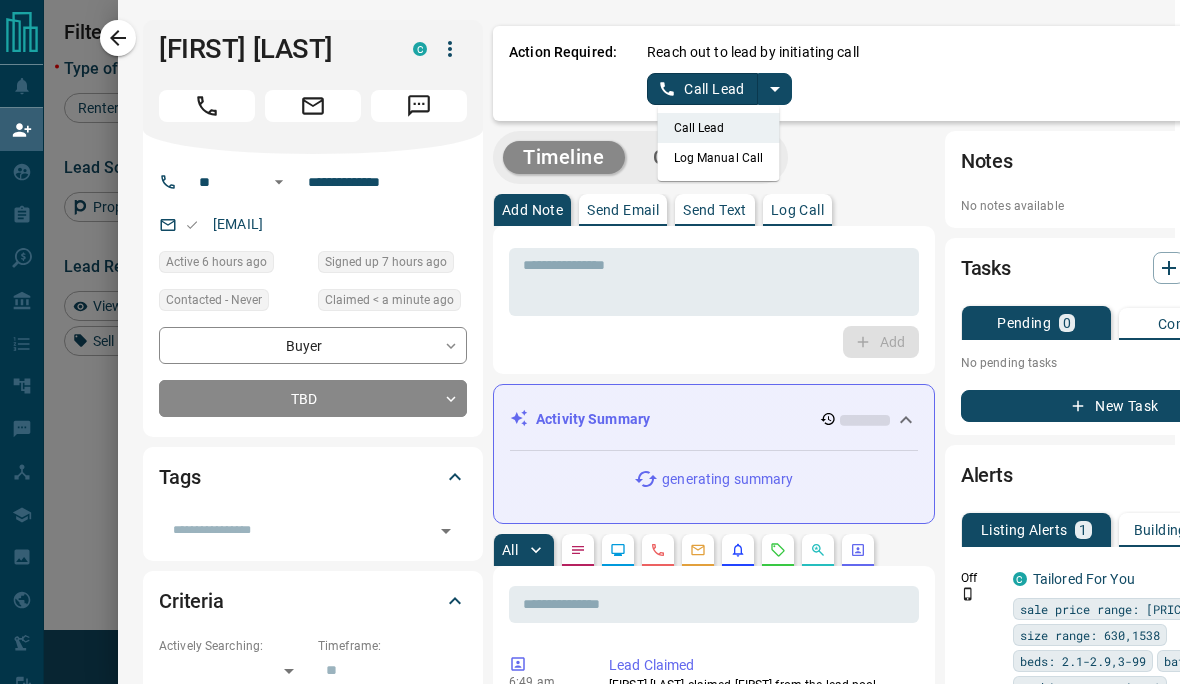 click on "Log Manual Call" at bounding box center [719, 158] 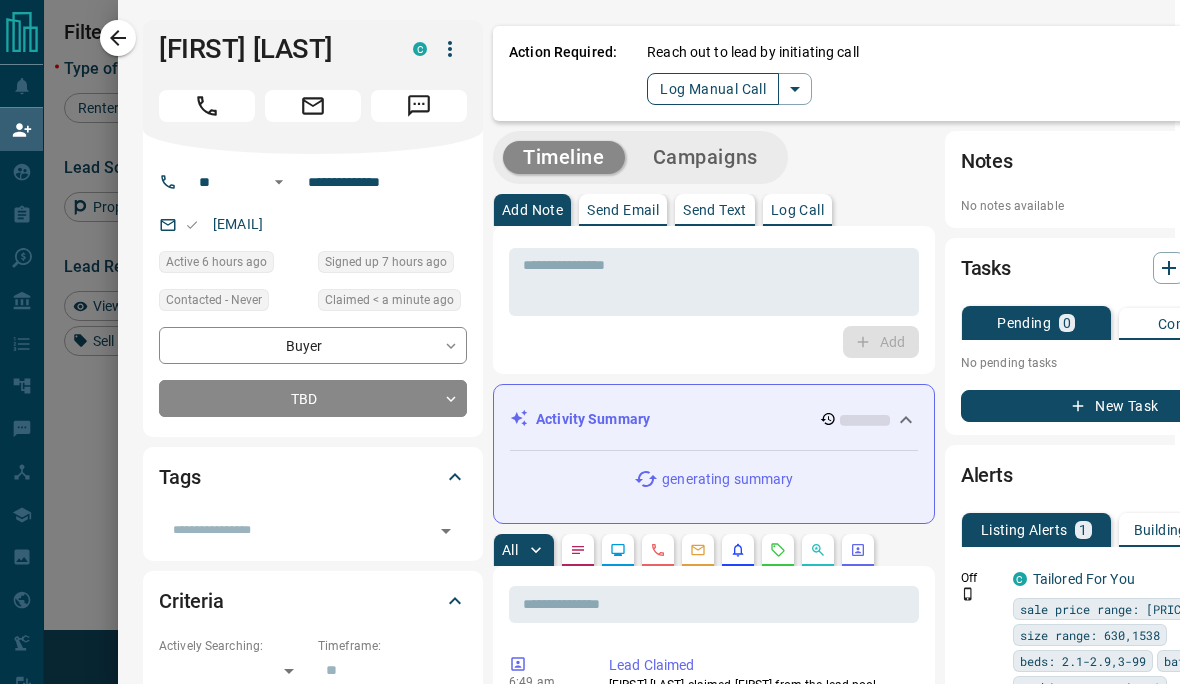 click on "Log Manual Call" at bounding box center [713, 89] 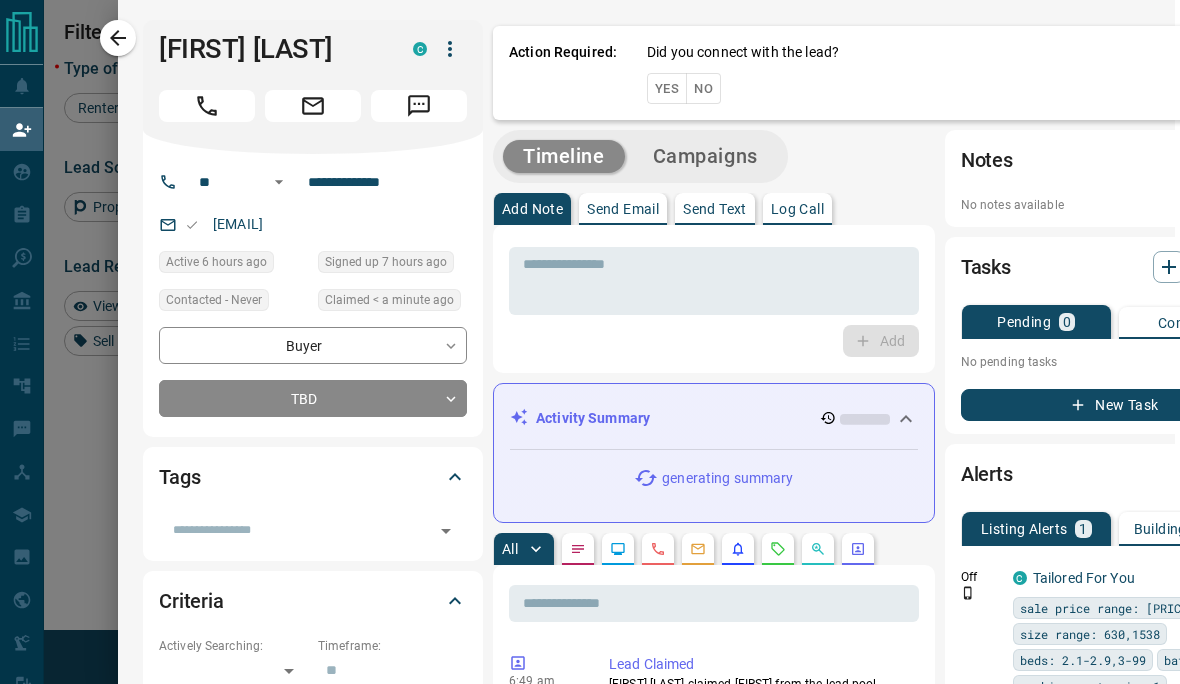 click on "Yes" at bounding box center [667, 88] 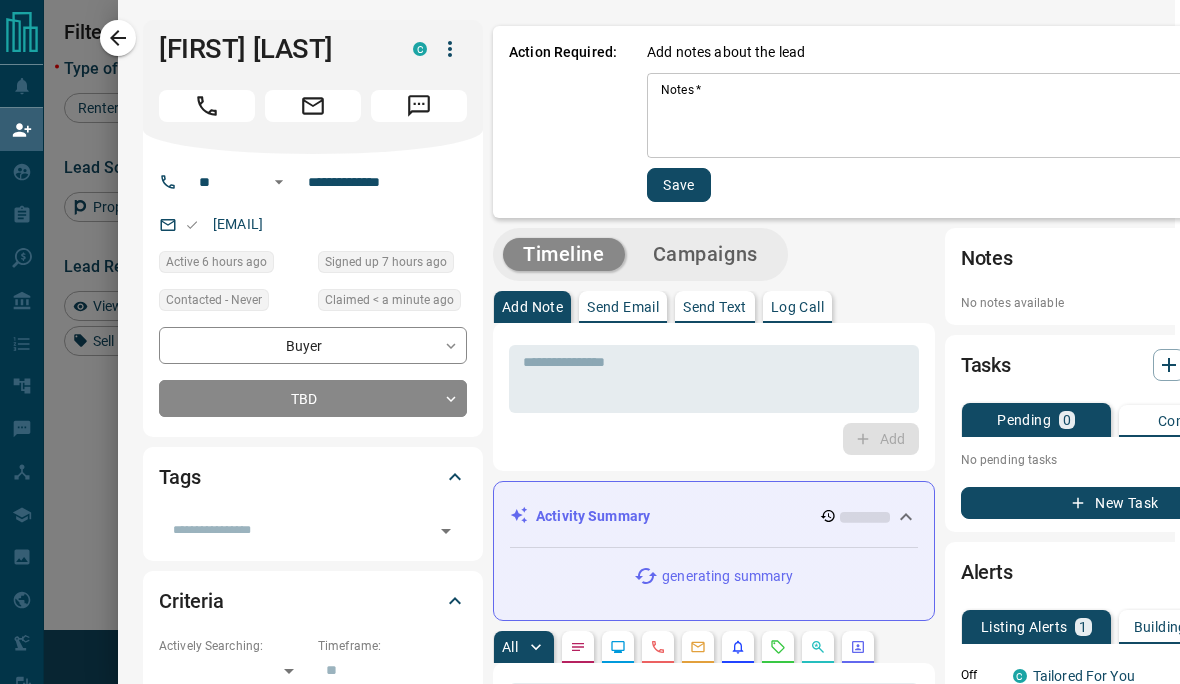 click on "Notes   *" at bounding box center (958, 116) 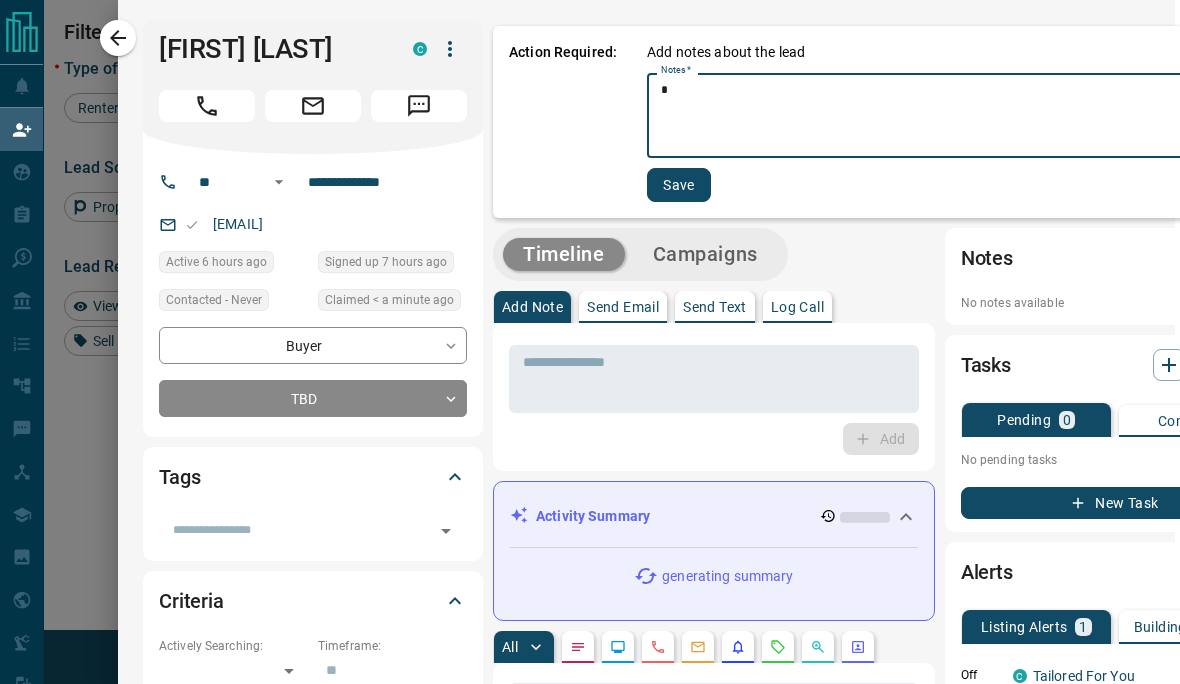 scroll, scrollTop: 55, scrollLeft: 0, axis: vertical 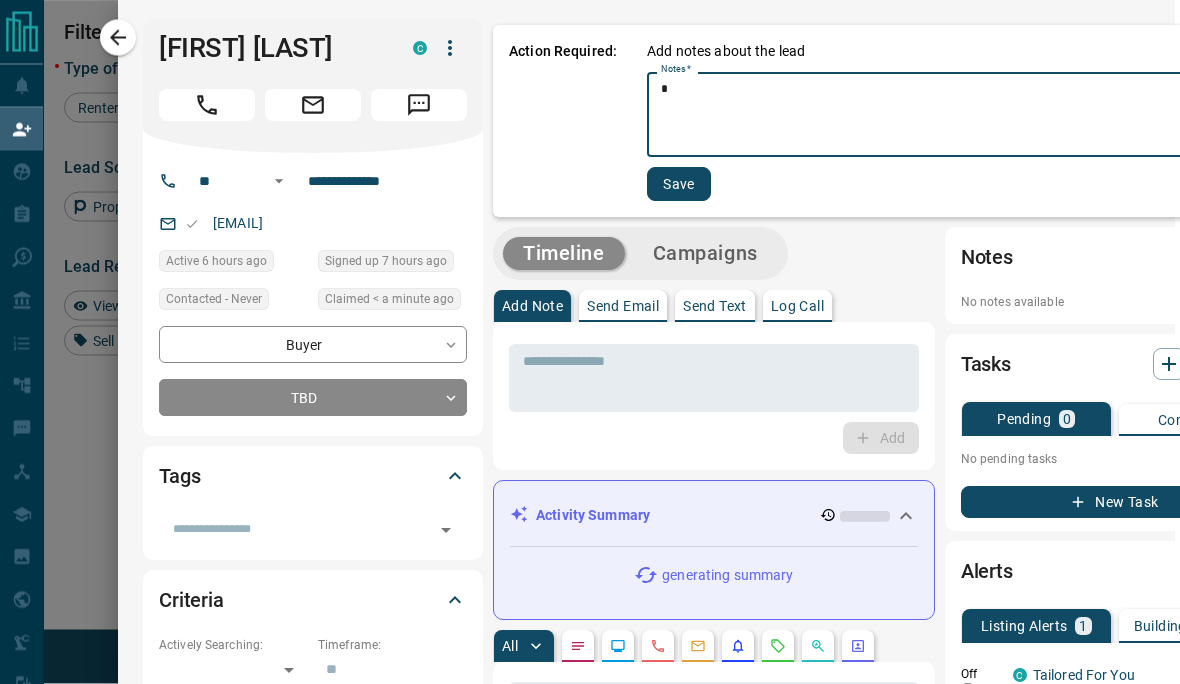 type on "*" 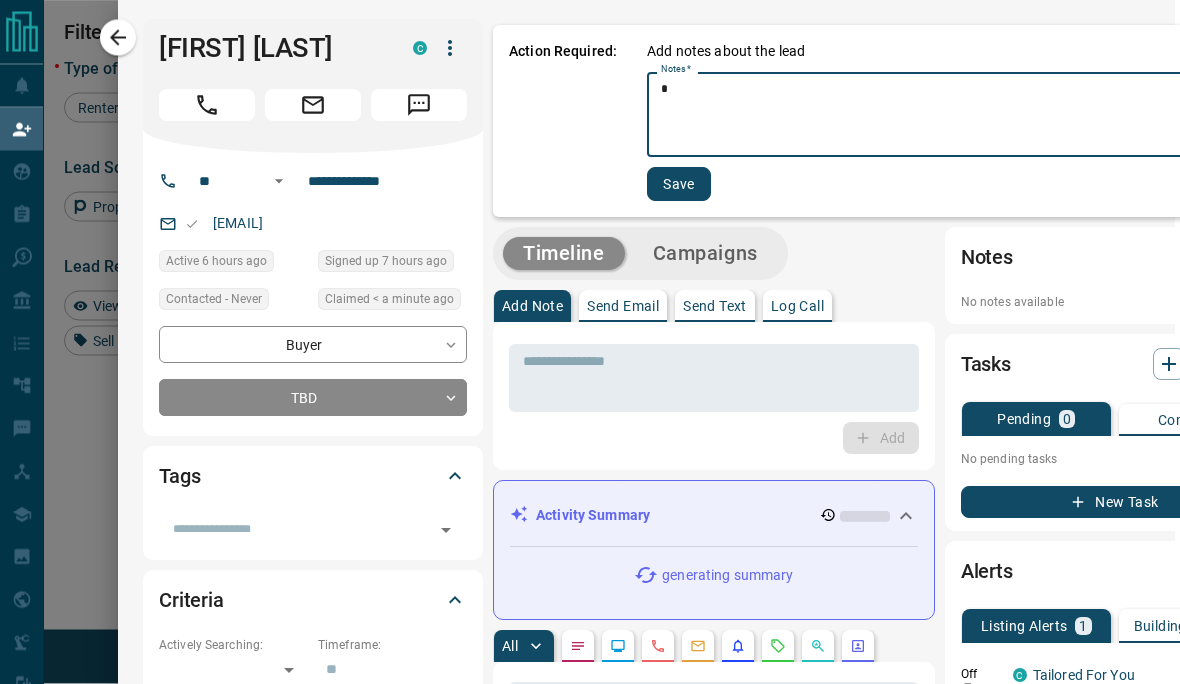 click on "Save" at bounding box center (679, 185) 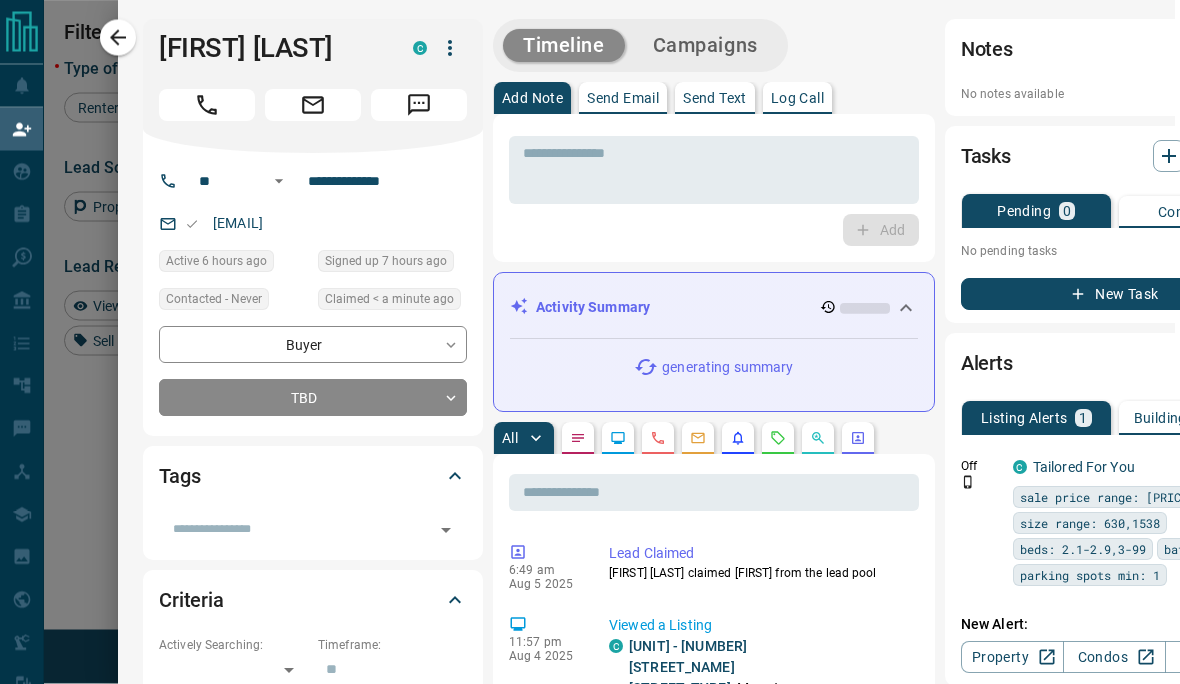 click at bounding box center (590, 342) 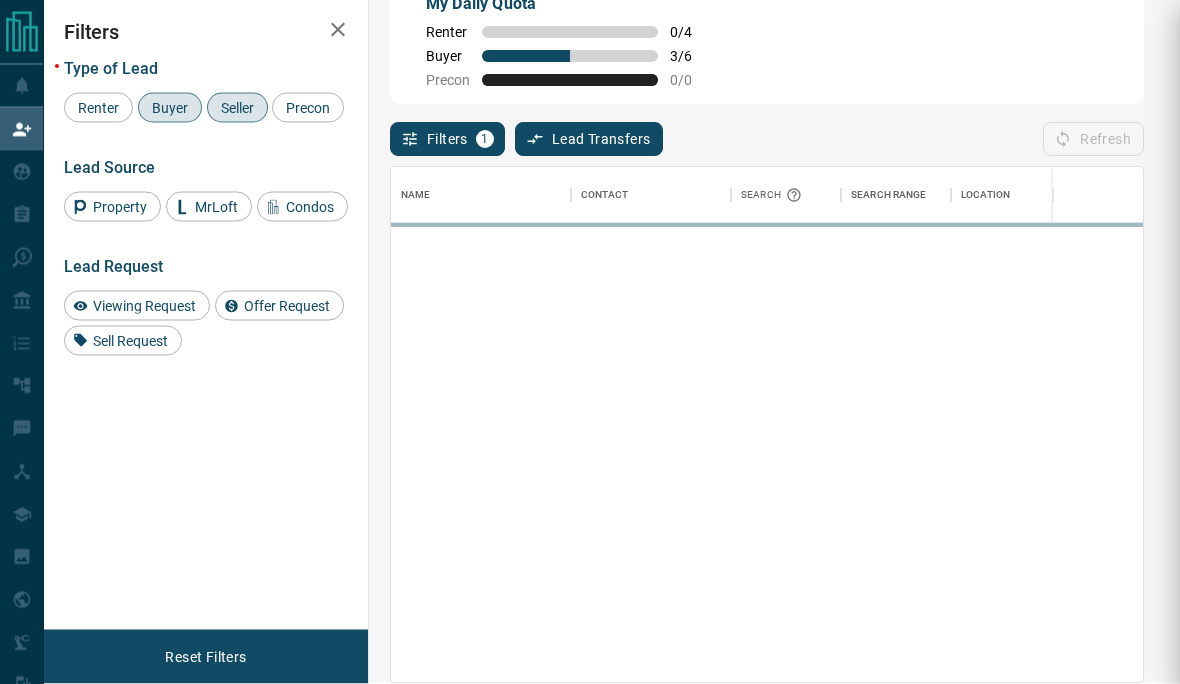 scroll, scrollTop: 56, scrollLeft: 0, axis: vertical 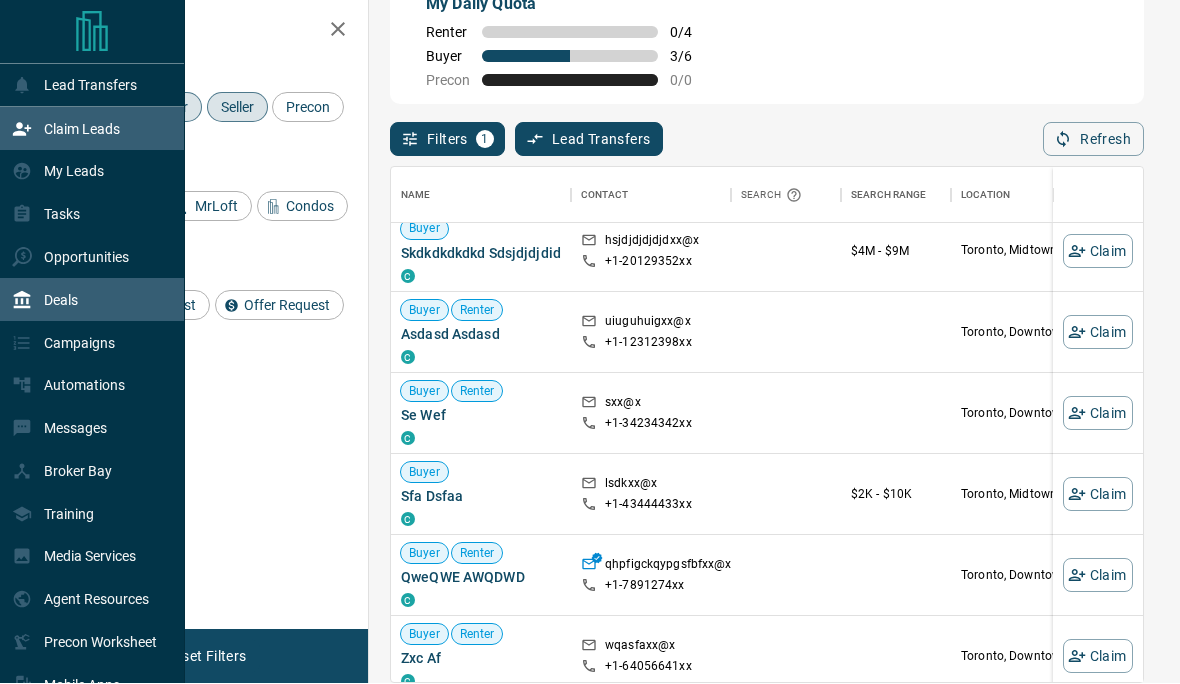 click 